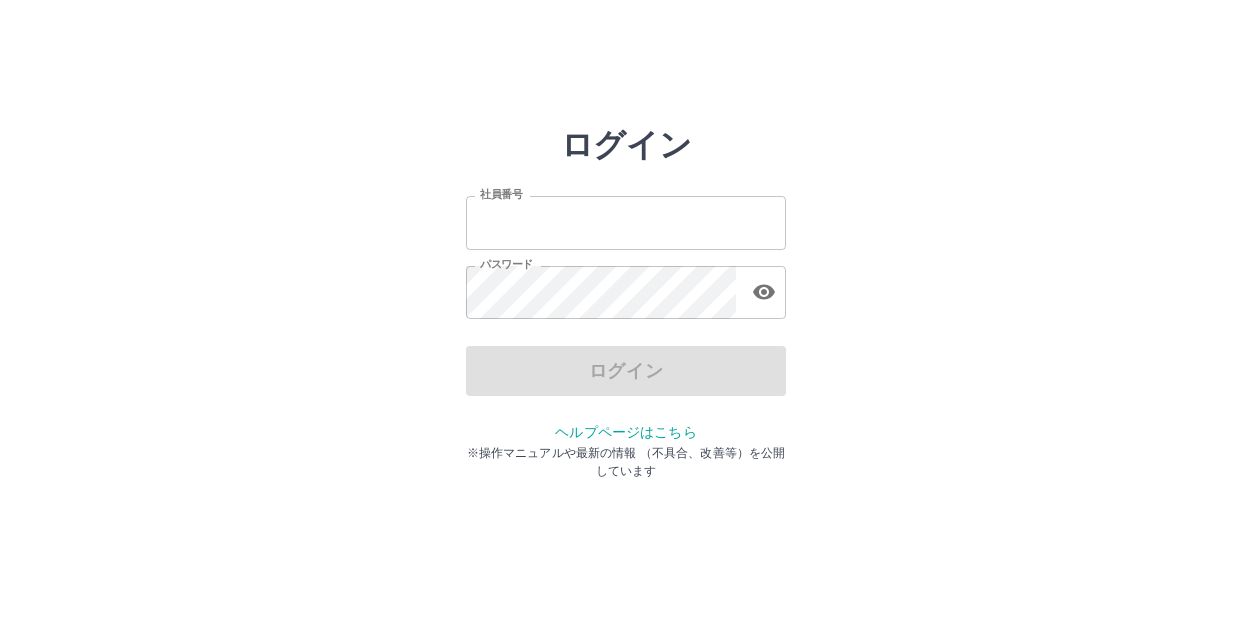 scroll, scrollTop: 0, scrollLeft: 0, axis: both 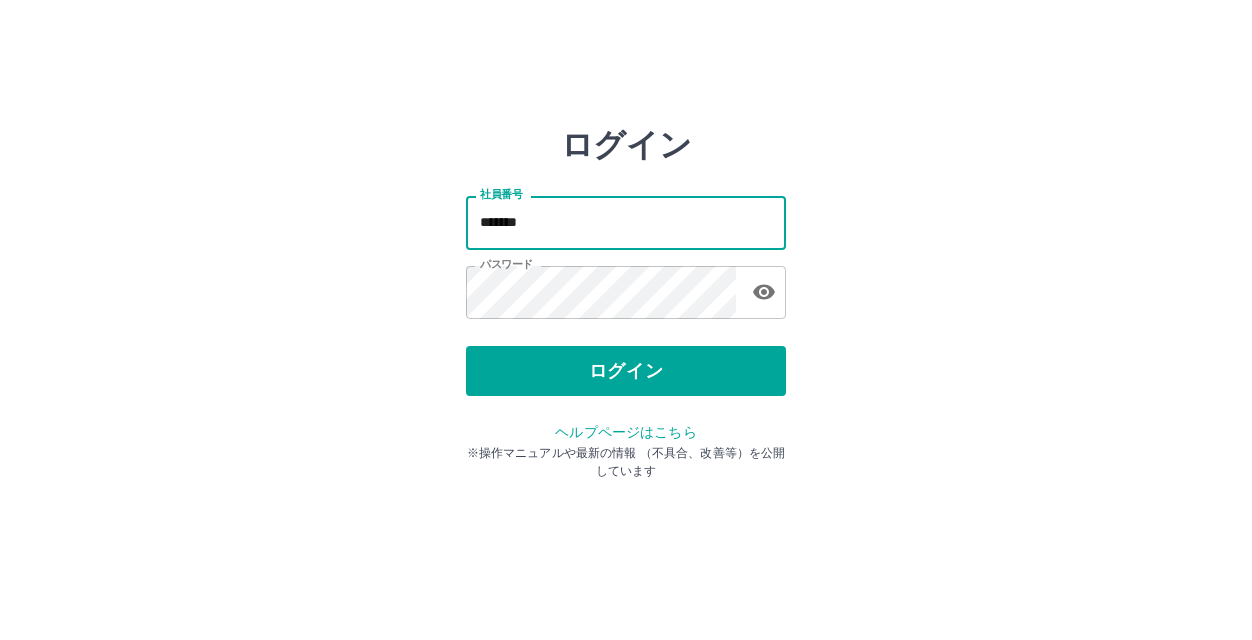 click on "*******" at bounding box center (626, 222) 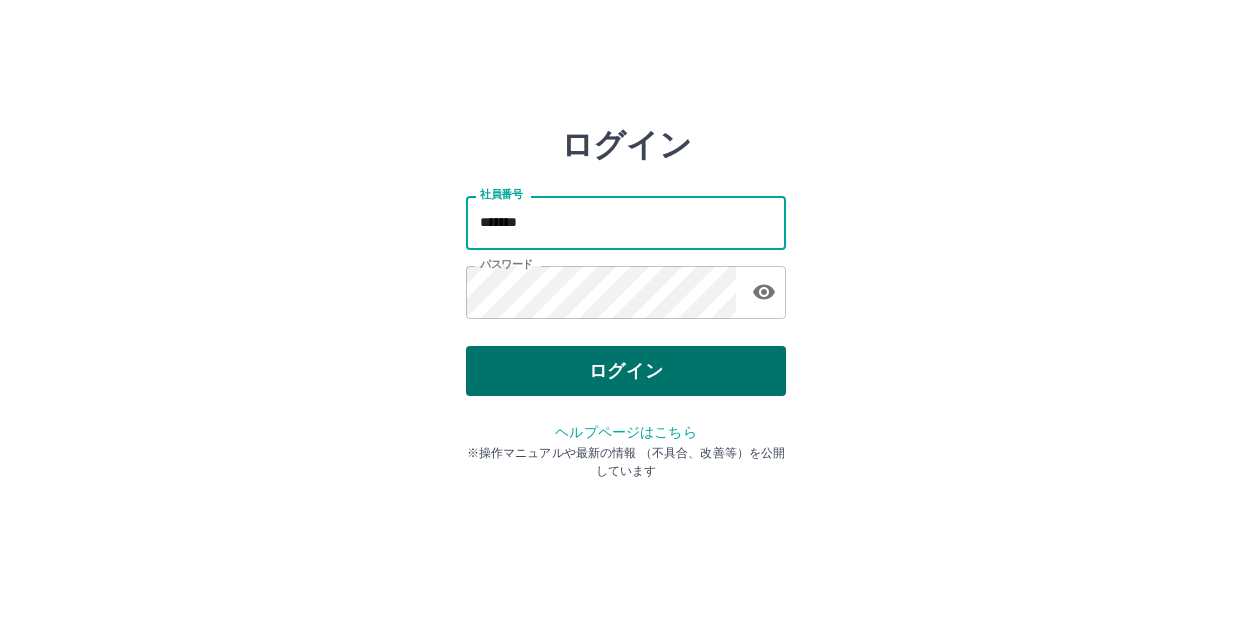 type on "*******" 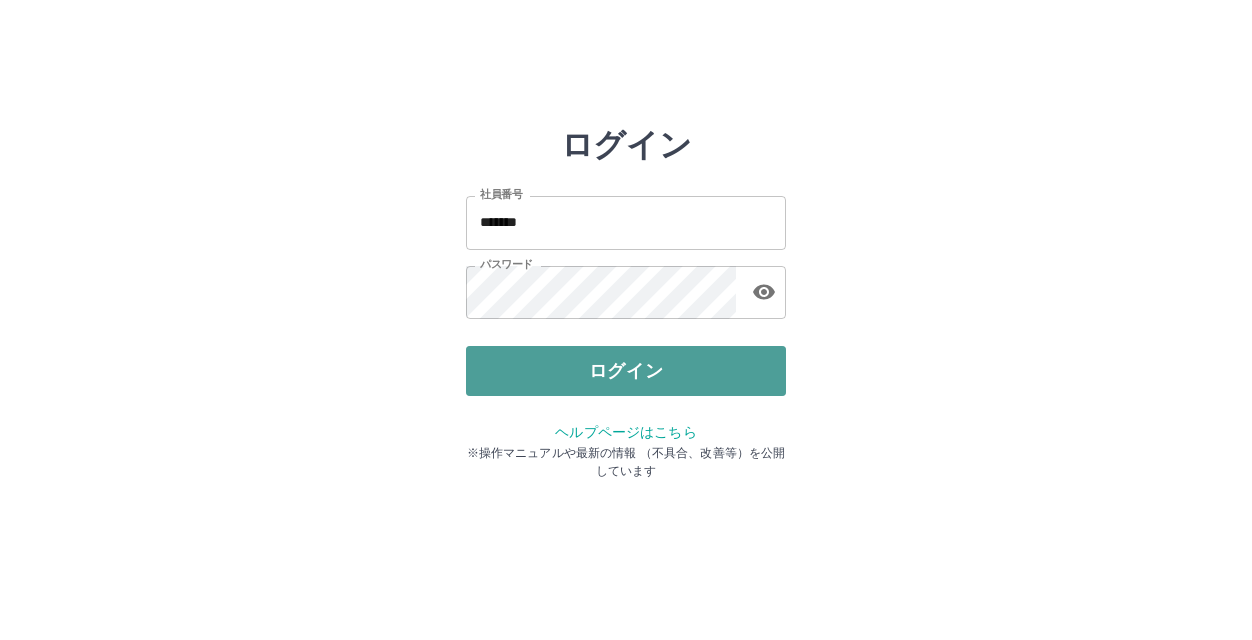 click on "ログイン" at bounding box center [626, 371] 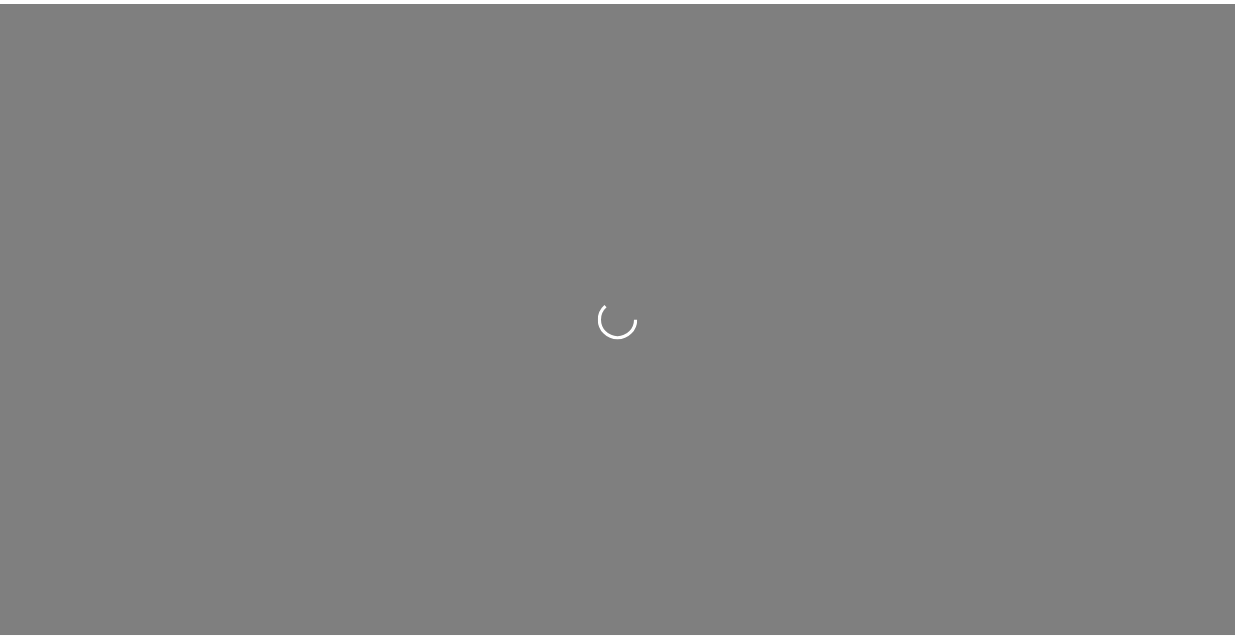scroll, scrollTop: 0, scrollLeft: 0, axis: both 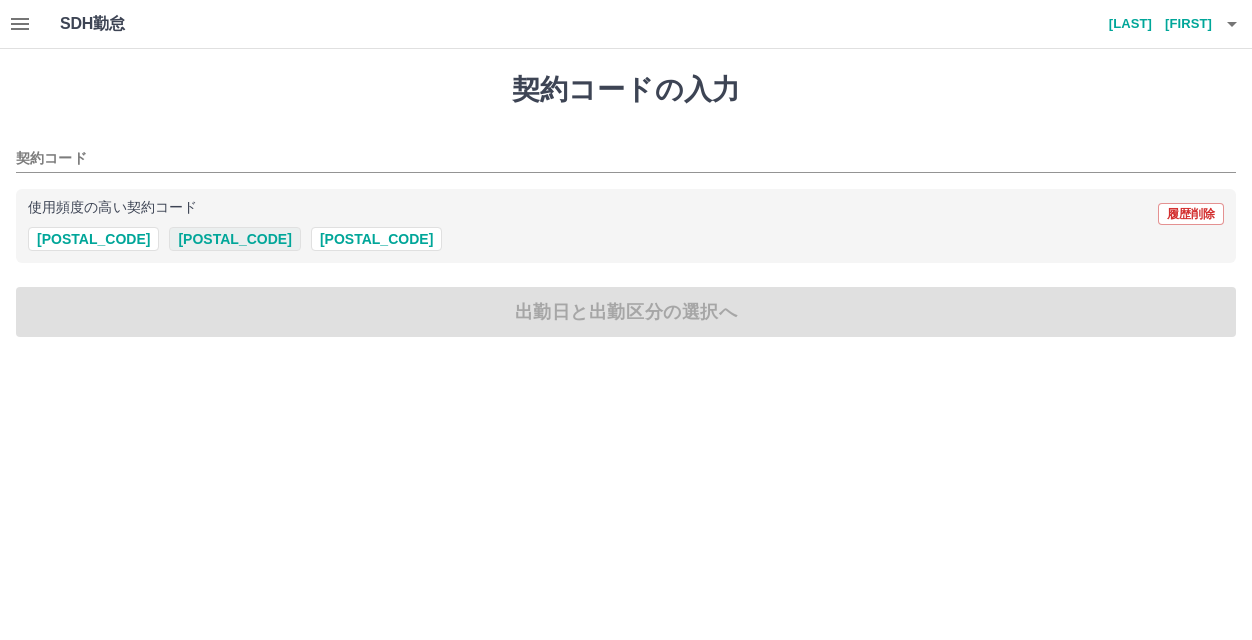 click on "[POSTAL_CODE]" at bounding box center (234, 239) 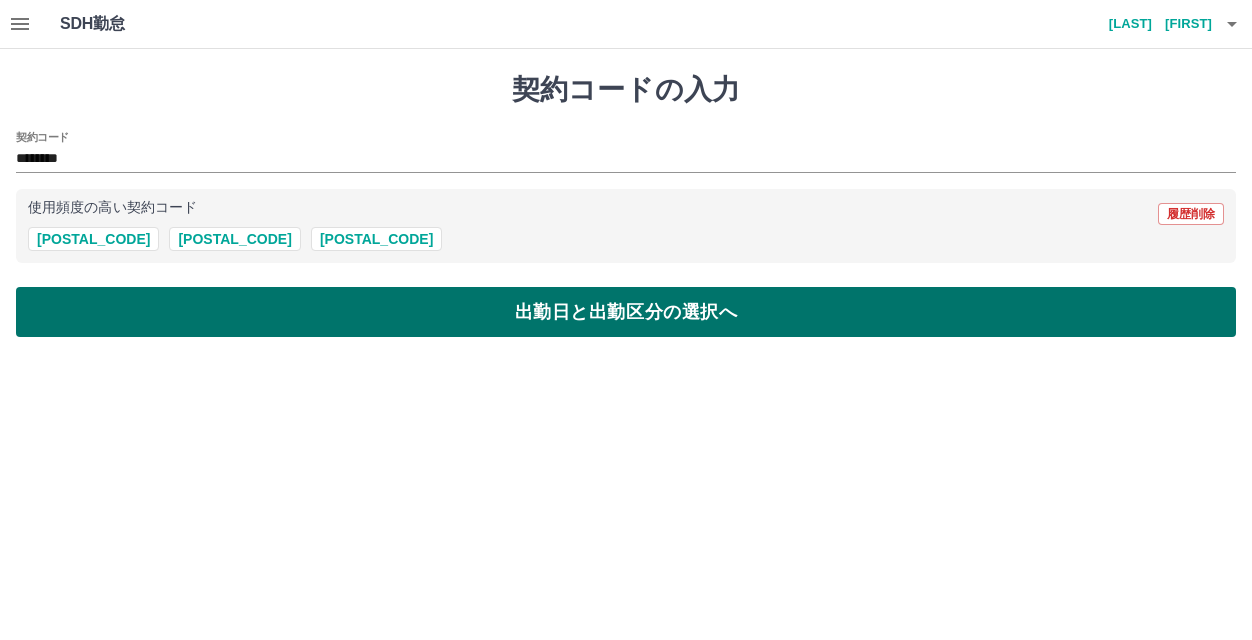 click on "出勤日と出勤区分の選択へ" at bounding box center [626, 312] 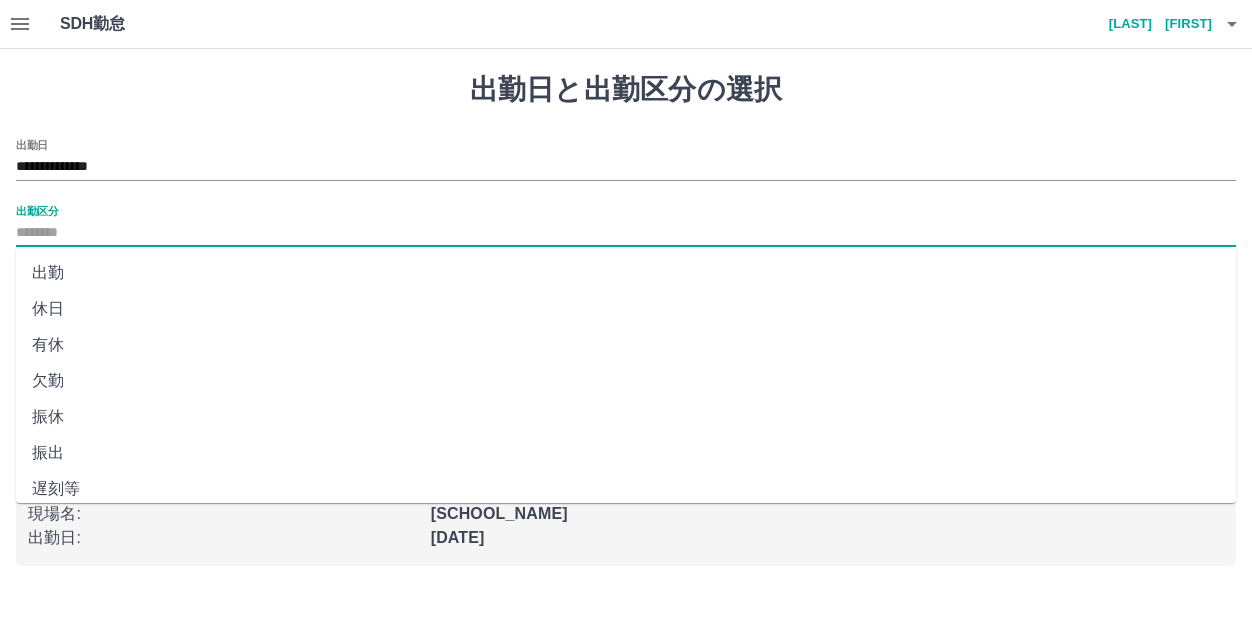 click on "出勤区分" at bounding box center [626, 233] 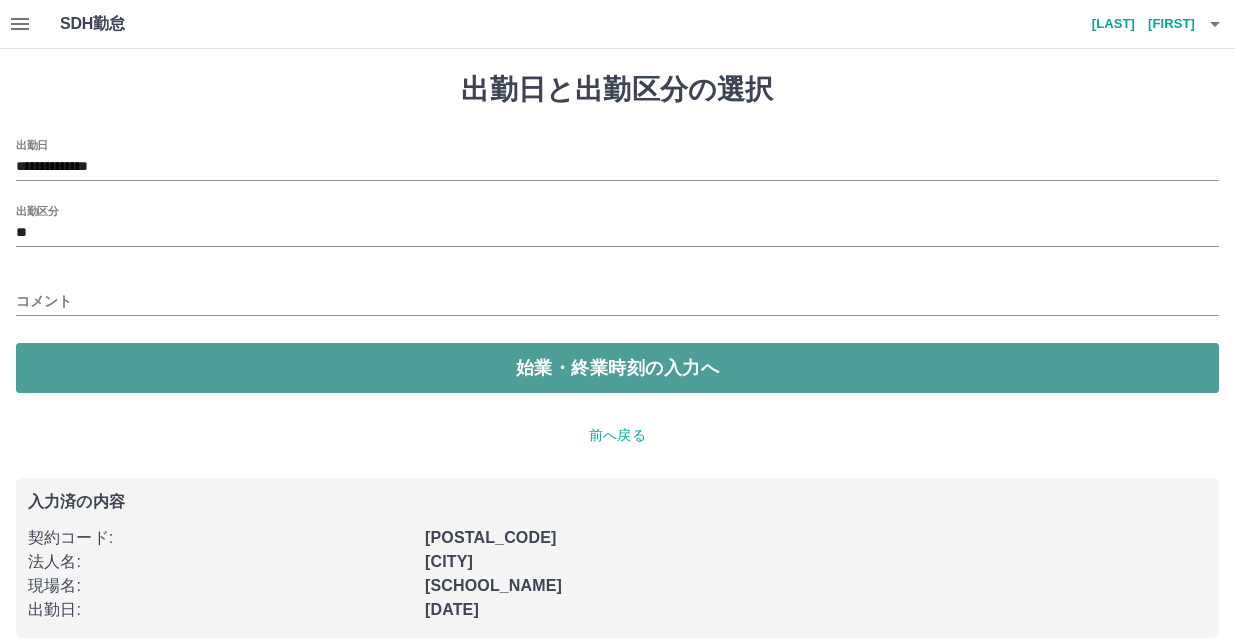 click on "始業・終業時刻の入力へ" at bounding box center (617, 368) 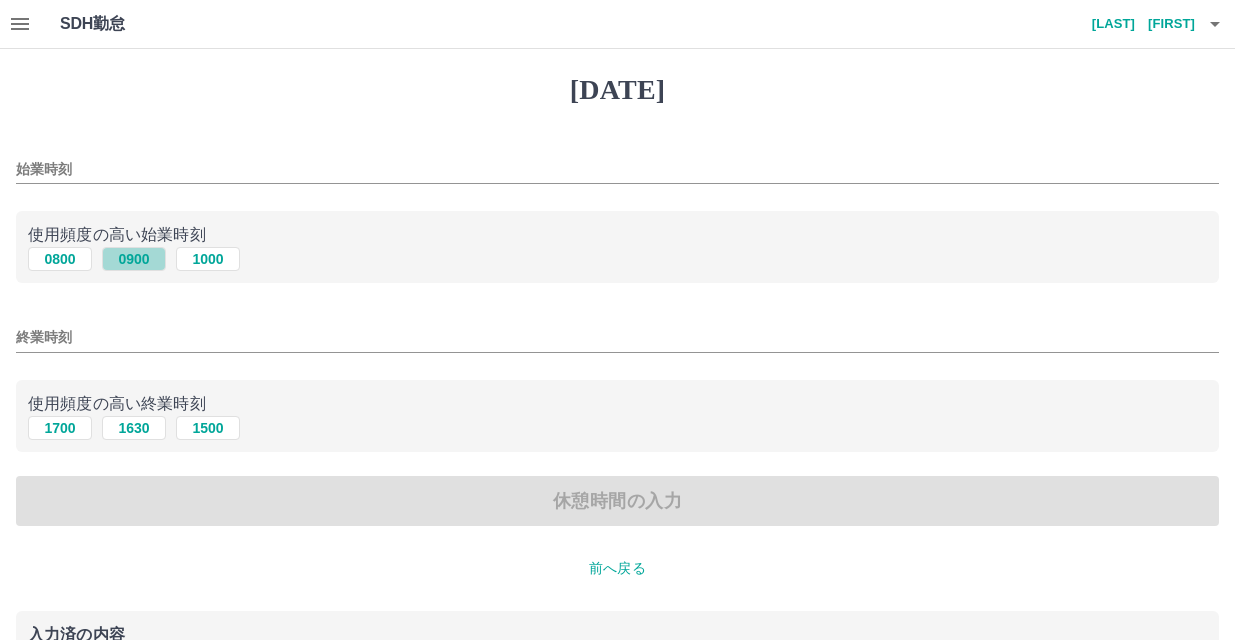 click on "0900" at bounding box center (134, 259) 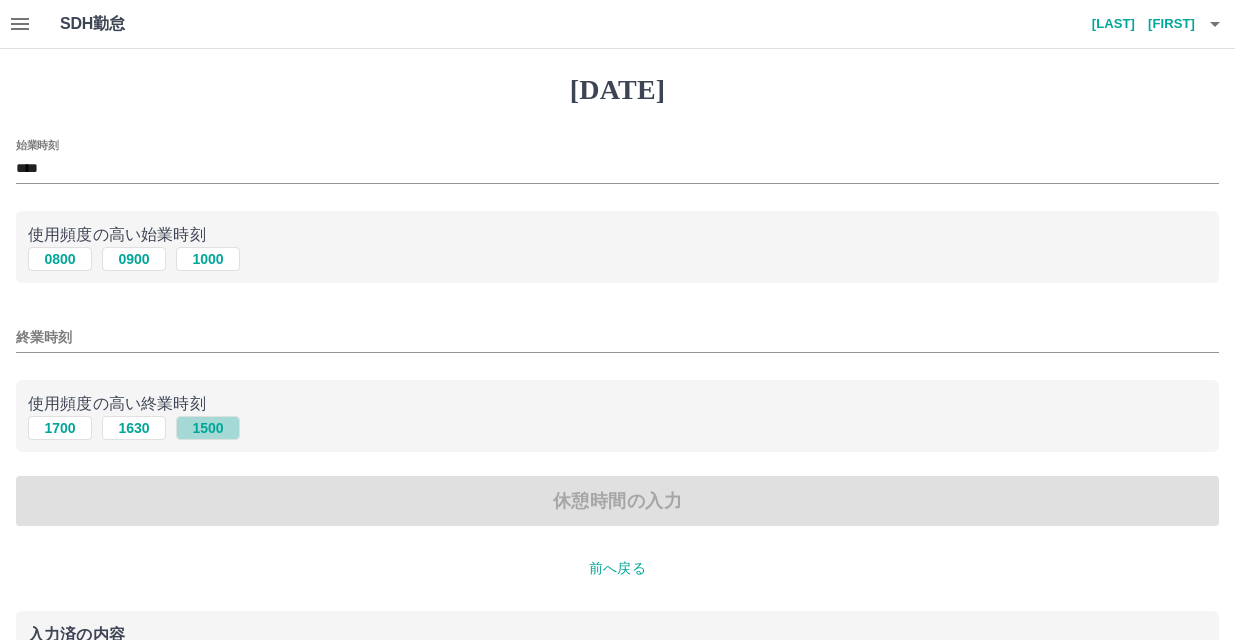 click on "1500" at bounding box center (208, 259) 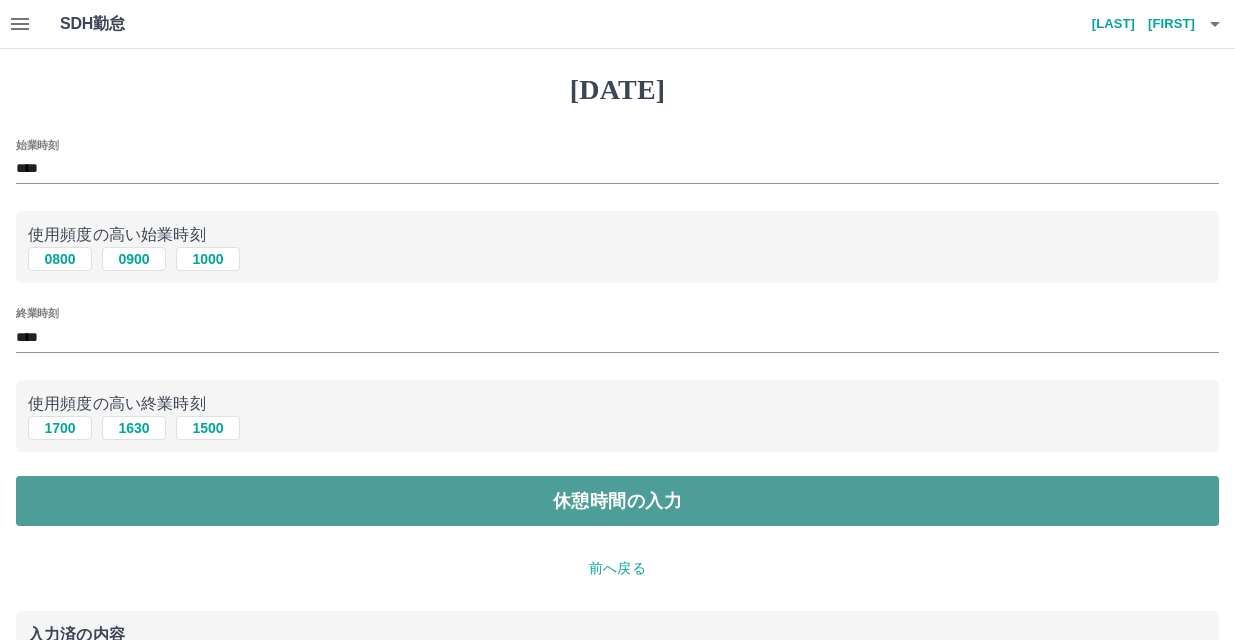 click on "休憩時間の入力" at bounding box center [617, 501] 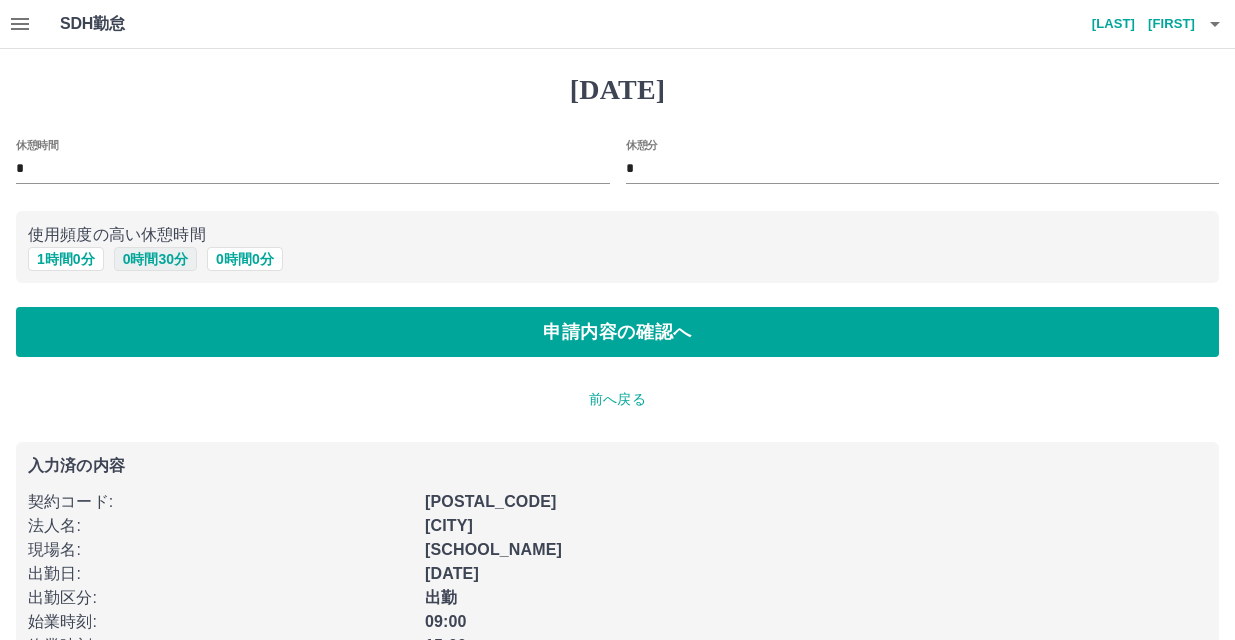 click on "0 時間 30 分" at bounding box center (155, 259) 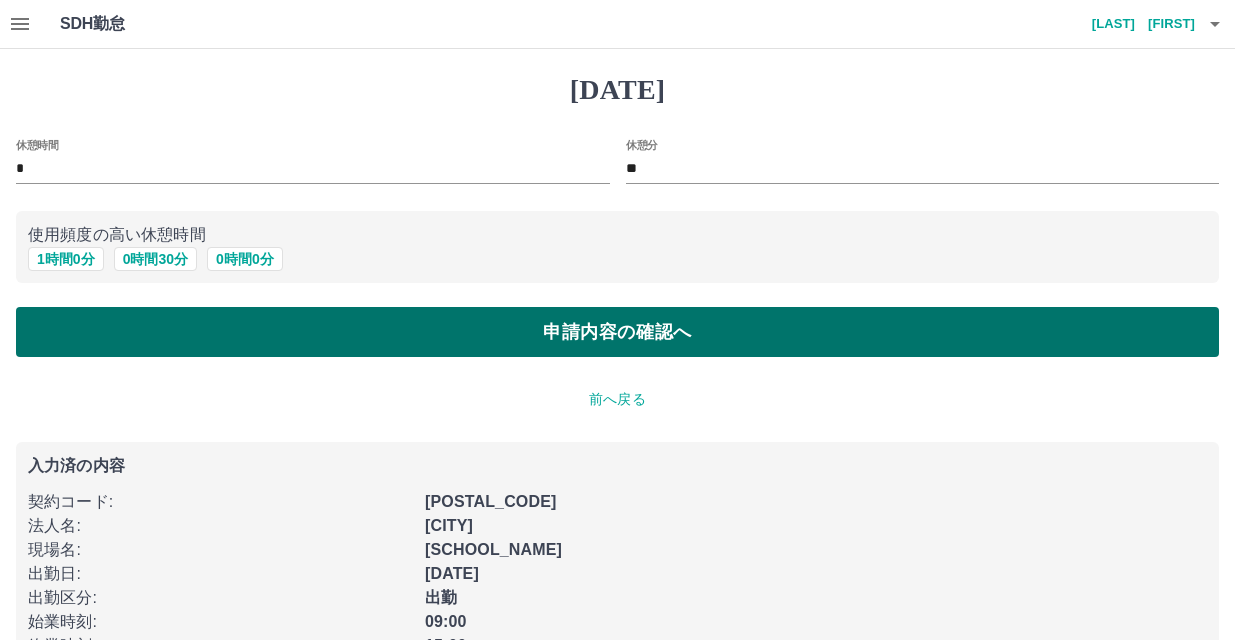 click on "申請内容の確認へ" at bounding box center [617, 332] 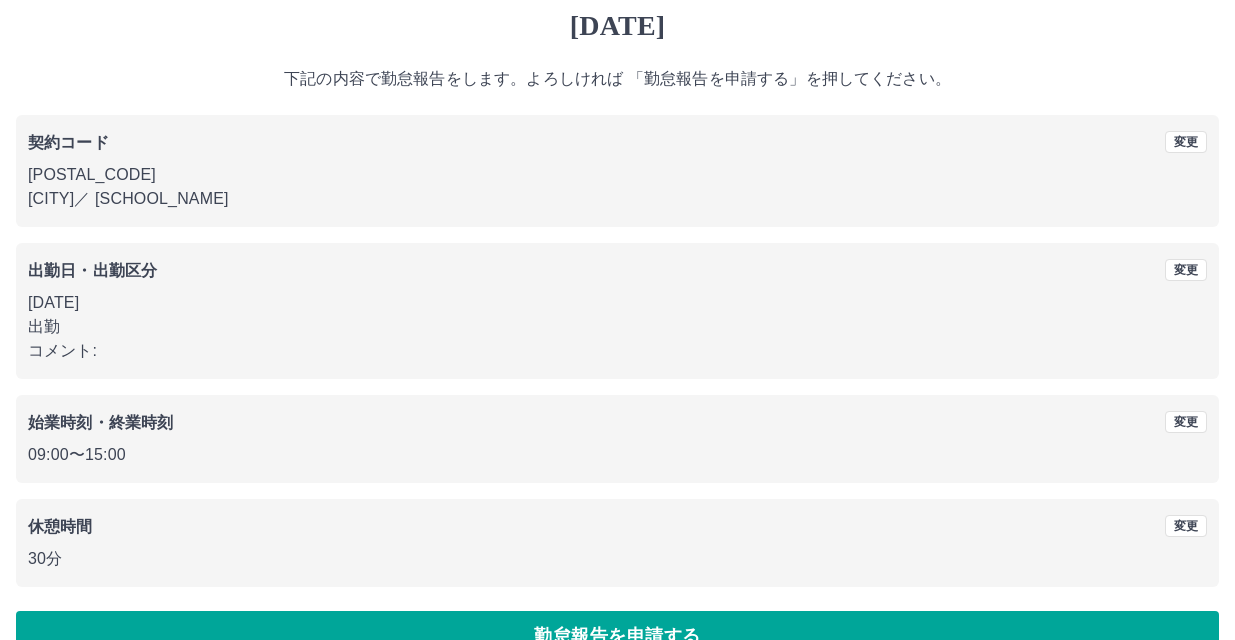 scroll, scrollTop: 109, scrollLeft: 0, axis: vertical 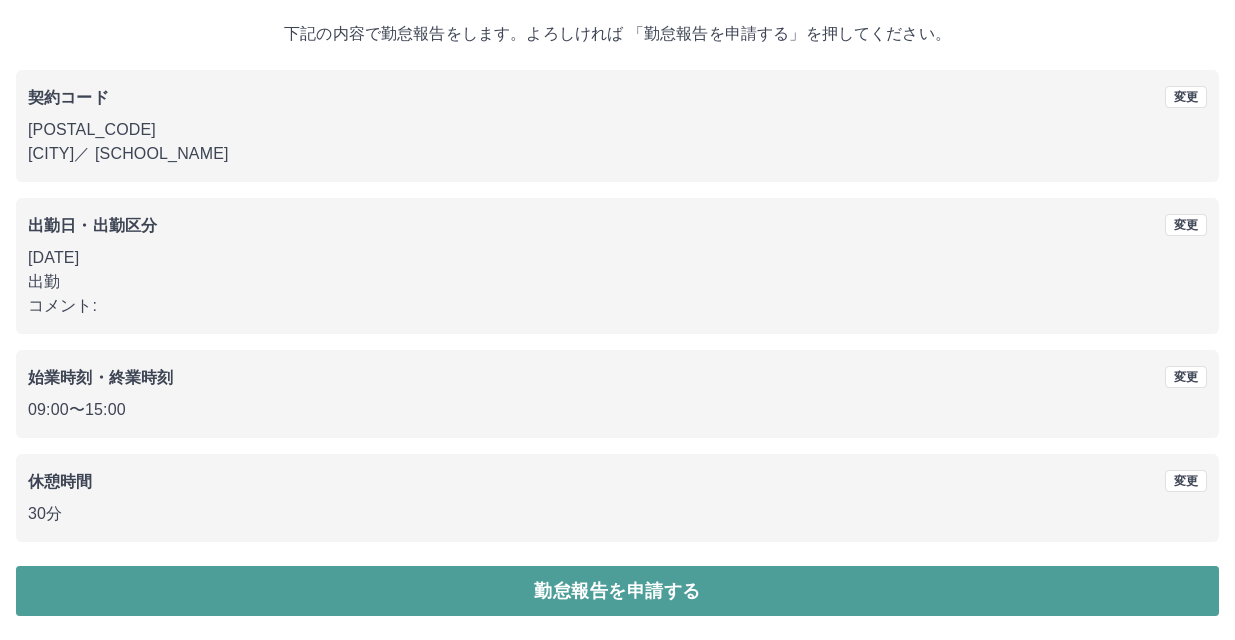 click on "勤怠報告を申請する" at bounding box center [617, 591] 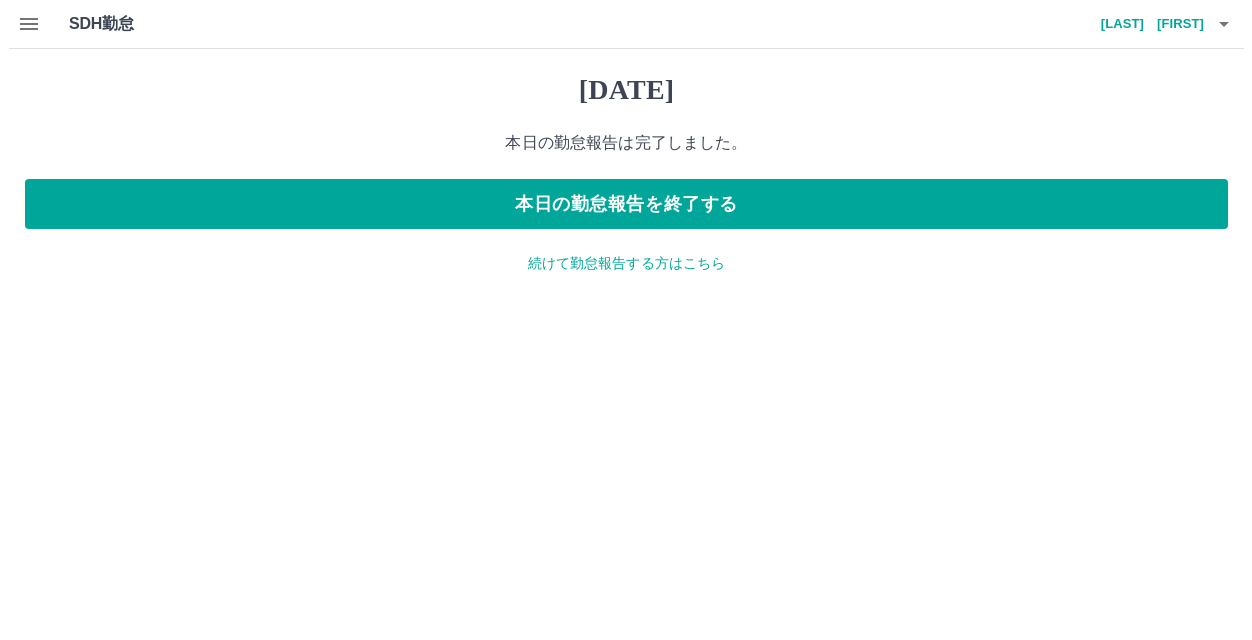scroll, scrollTop: 0, scrollLeft: 0, axis: both 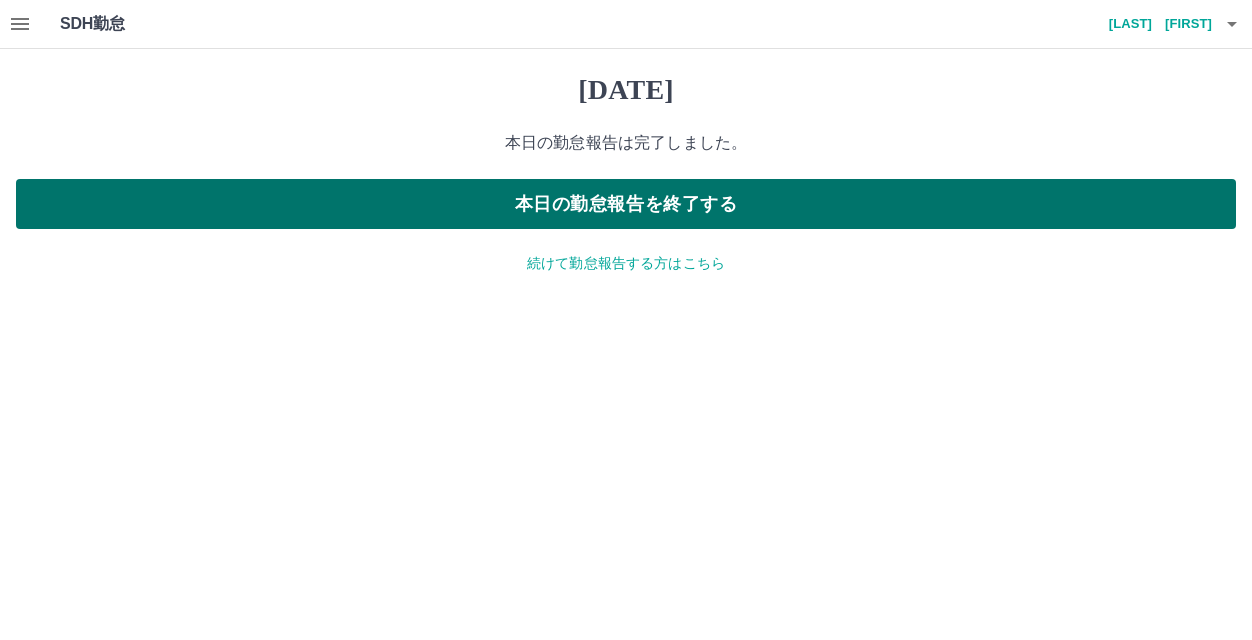 click on "本日の勤怠報告を終了する" at bounding box center [626, 204] 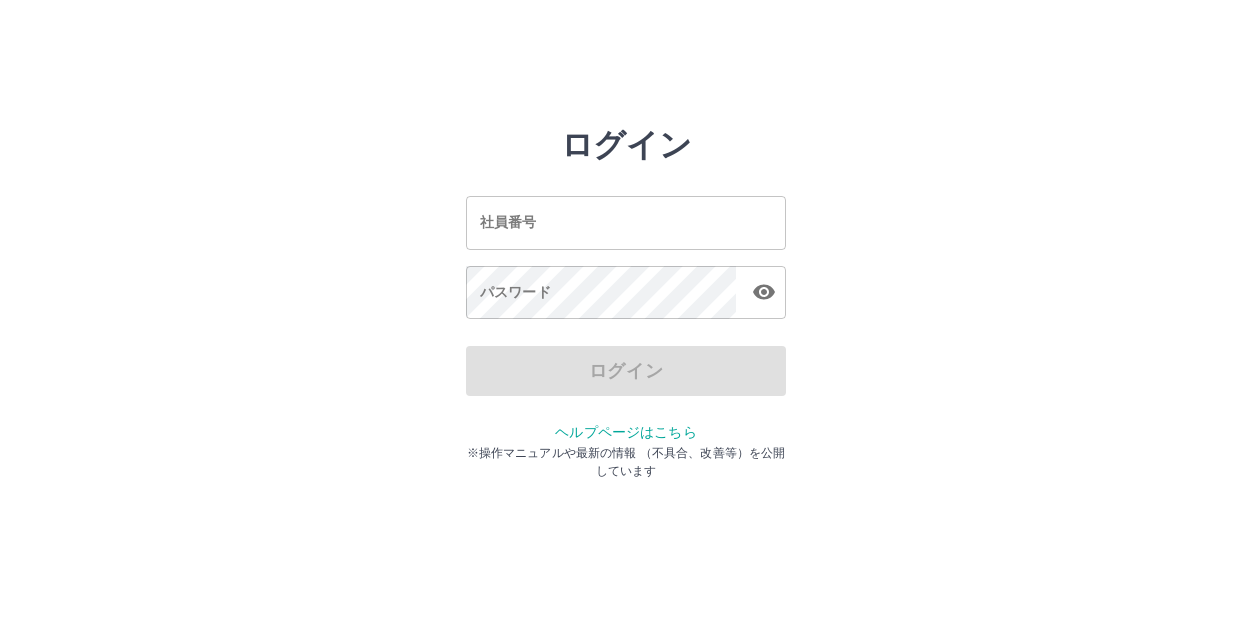 scroll, scrollTop: 0, scrollLeft: 0, axis: both 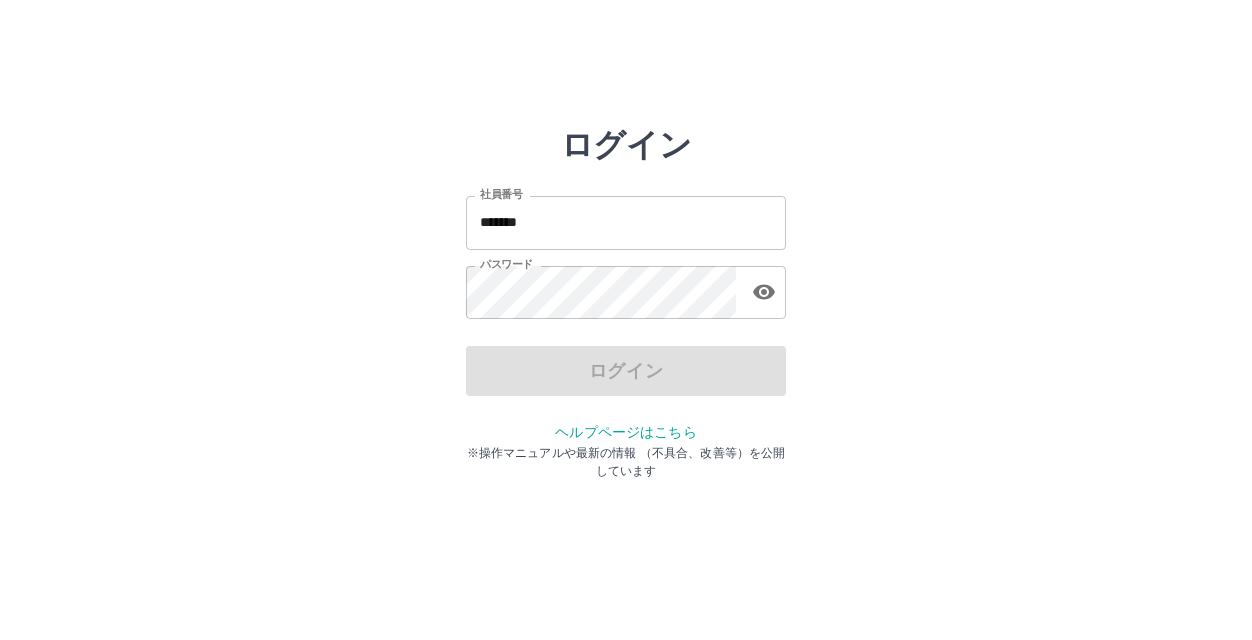 click on "*******" at bounding box center (626, 222) 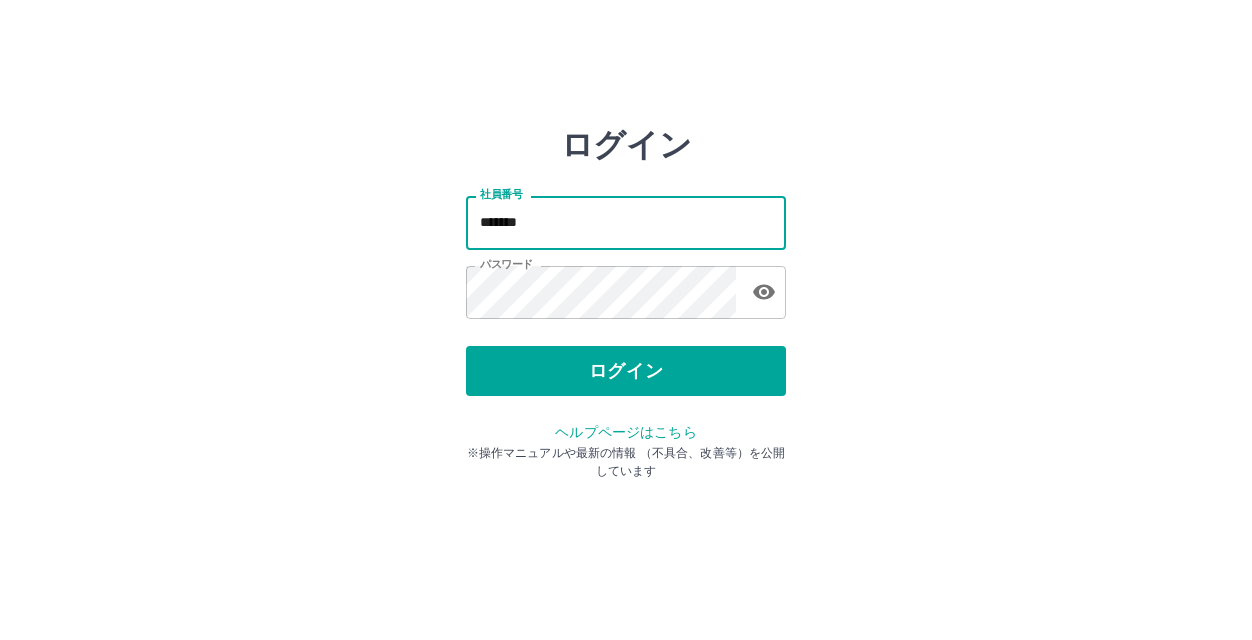 type on "*******" 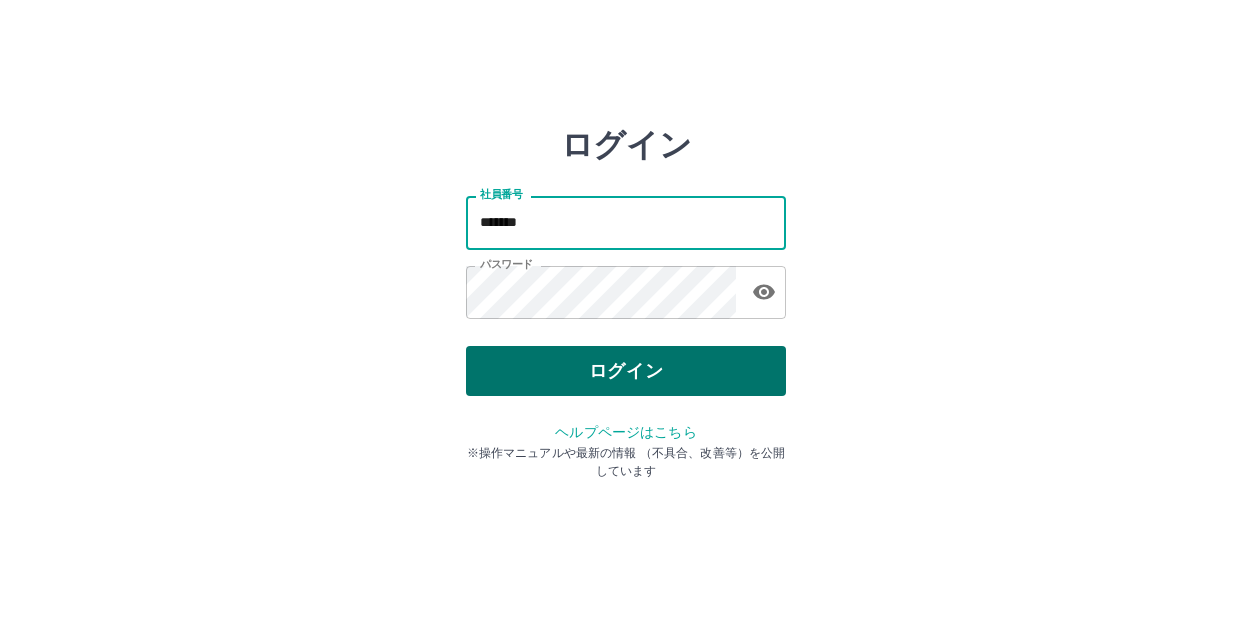 click on "ログイン" at bounding box center [626, 371] 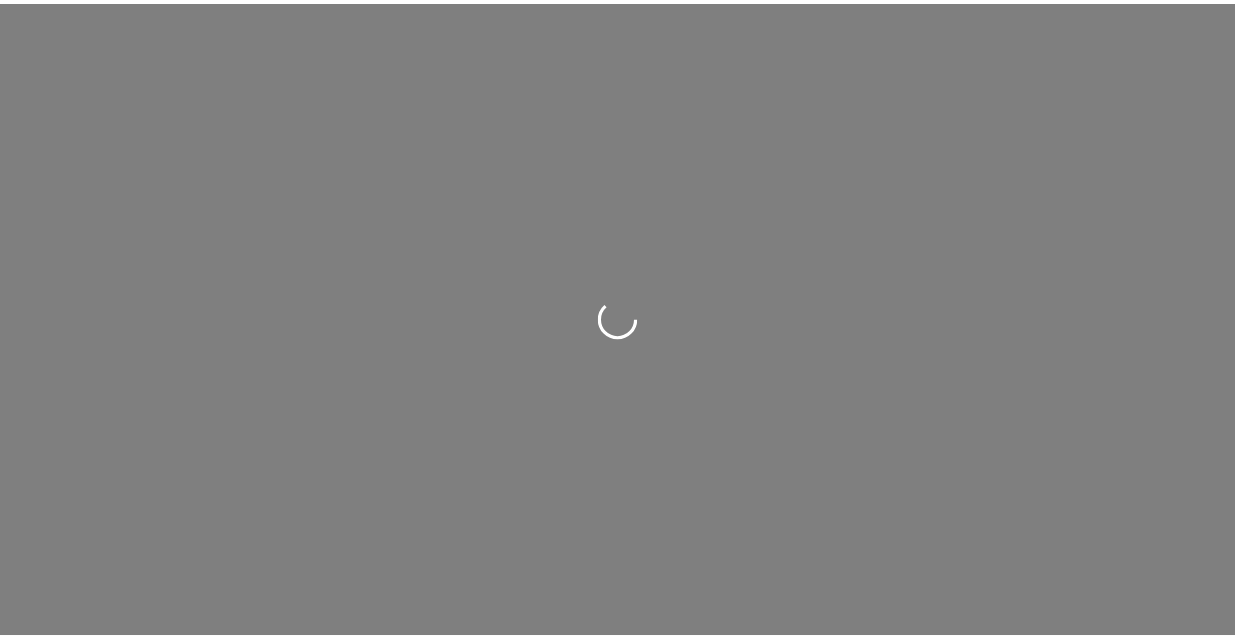 scroll, scrollTop: 0, scrollLeft: 0, axis: both 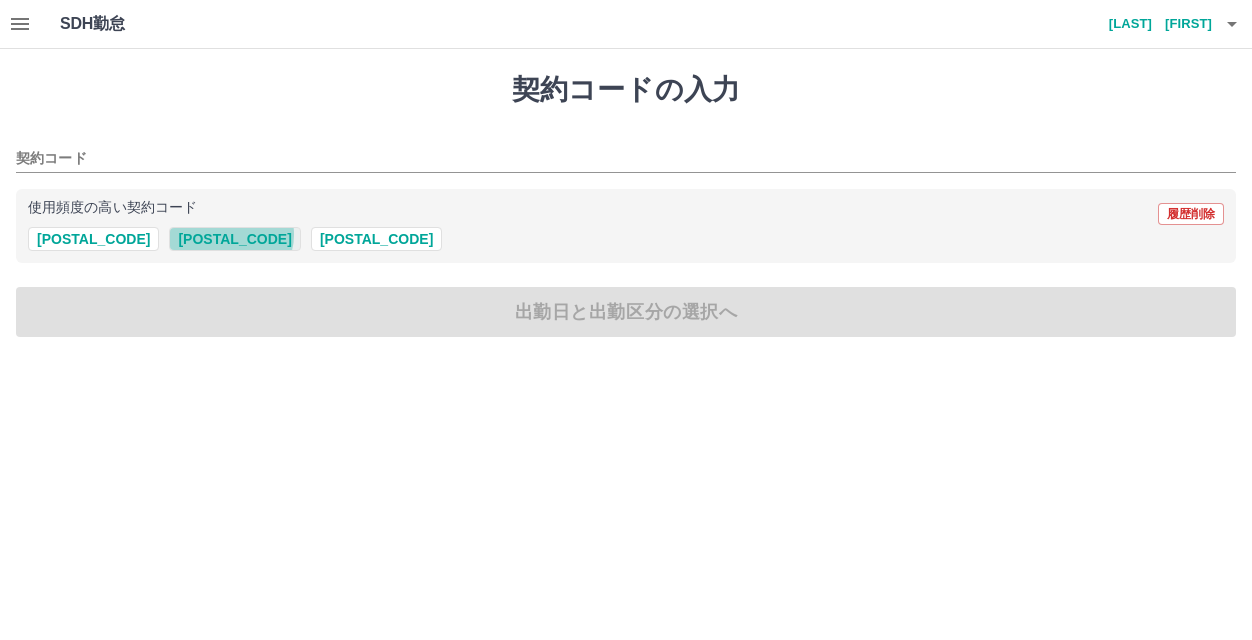 click on "[POSTAL_CODE]" at bounding box center [234, 239] 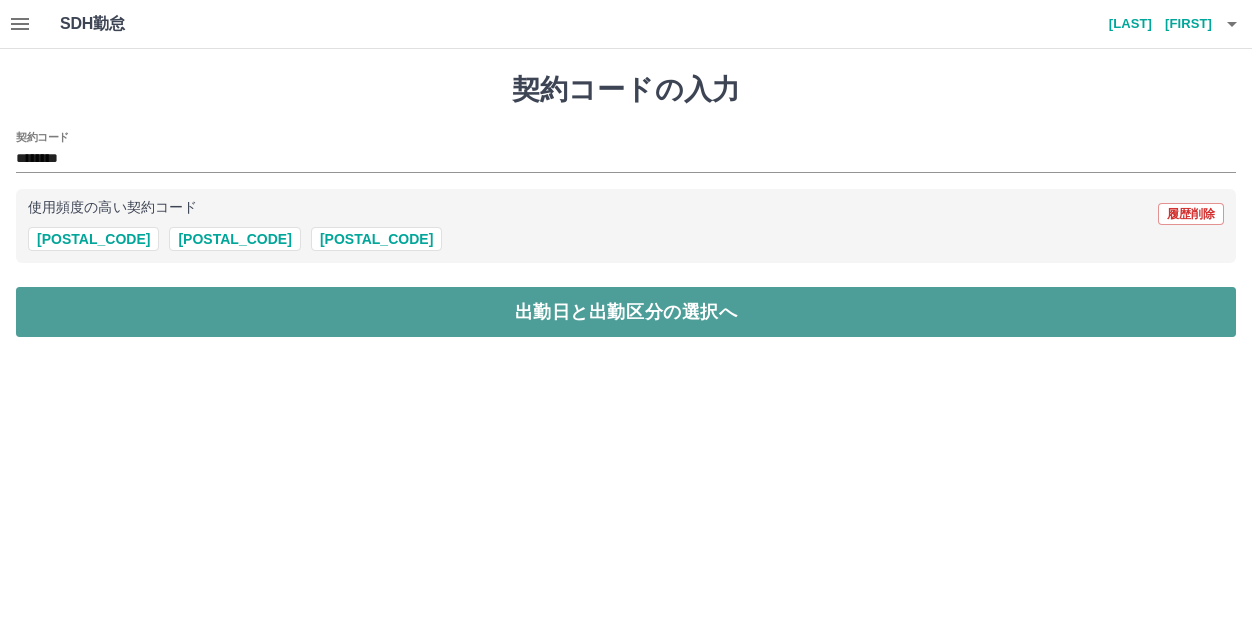 click on "出勤日と出勤区分の選択へ" at bounding box center [626, 312] 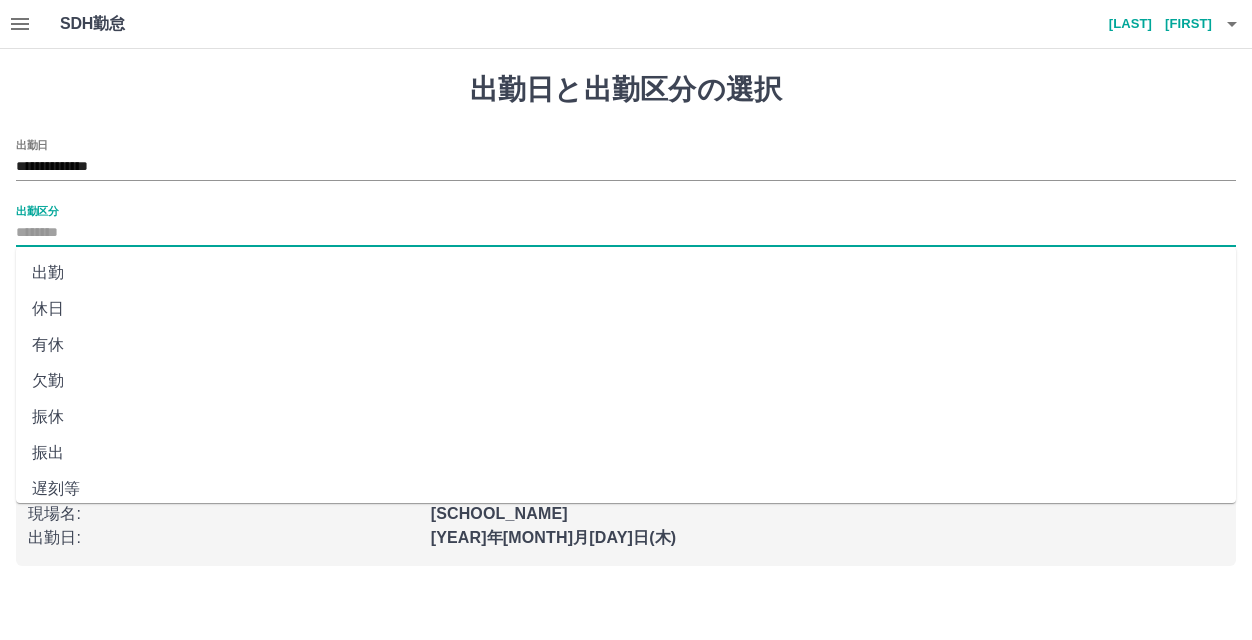 click on "出勤区分" at bounding box center [626, 233] 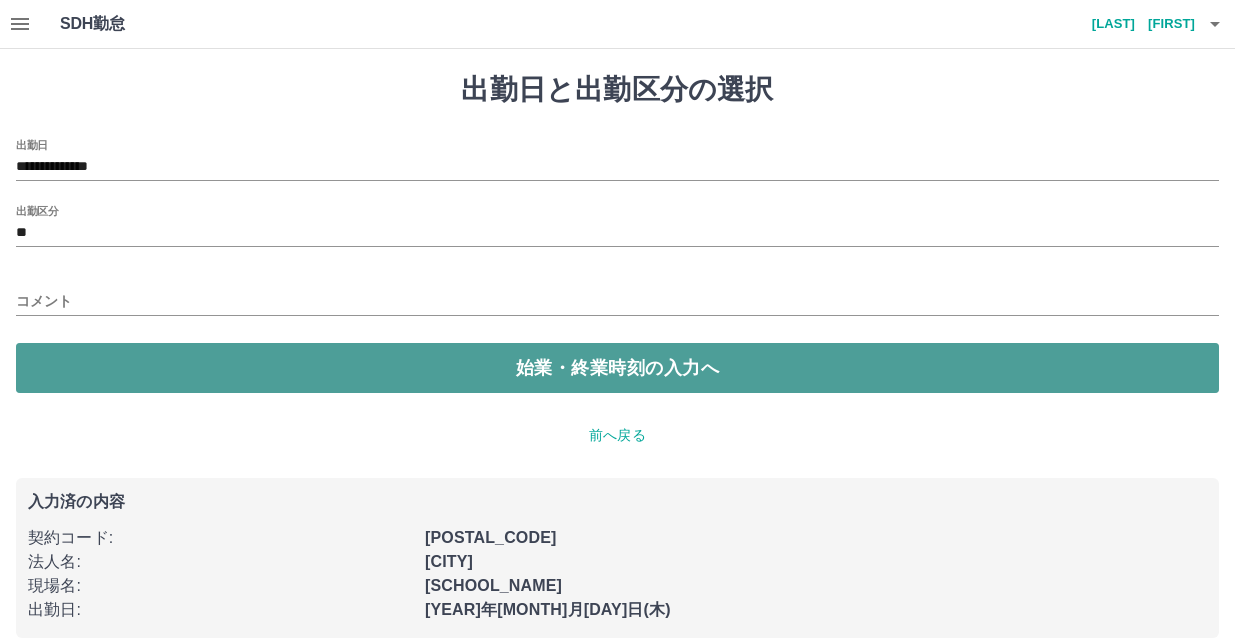 click on "始業・終業時刻の入力へ" at bounding box center (617, 368) 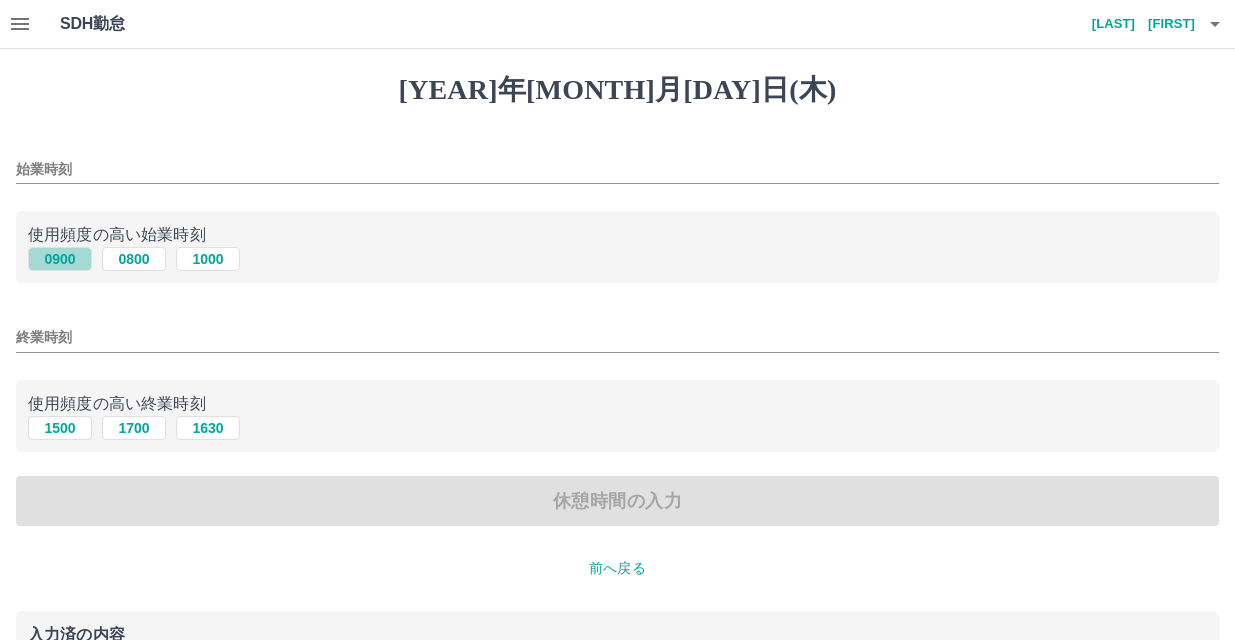 click on "0900" at bounding box center [60, 259] 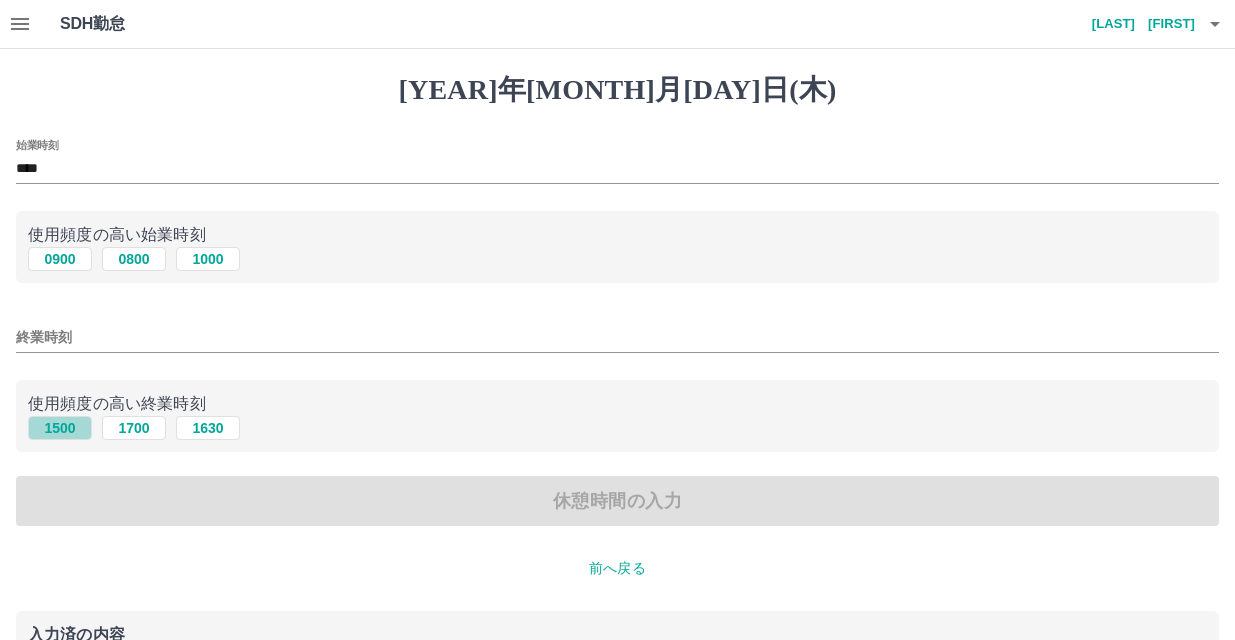 click on "1500" at bounding box center [60, 259] 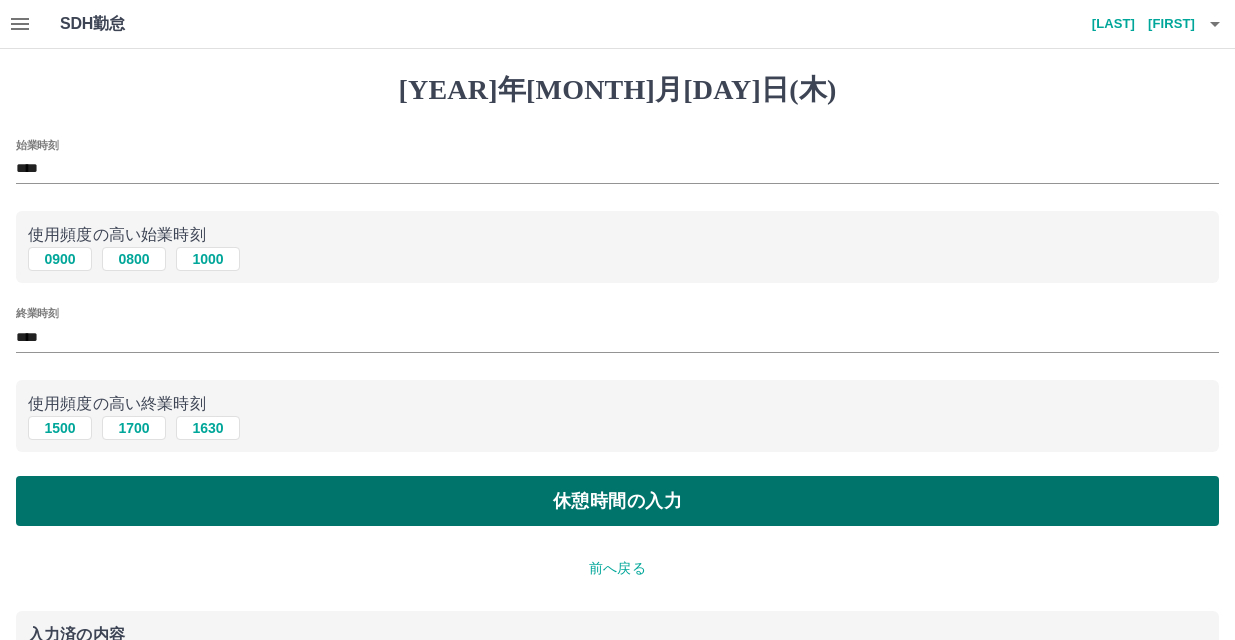 click on "休憩時間の入力" at bounding box center (617, 501) 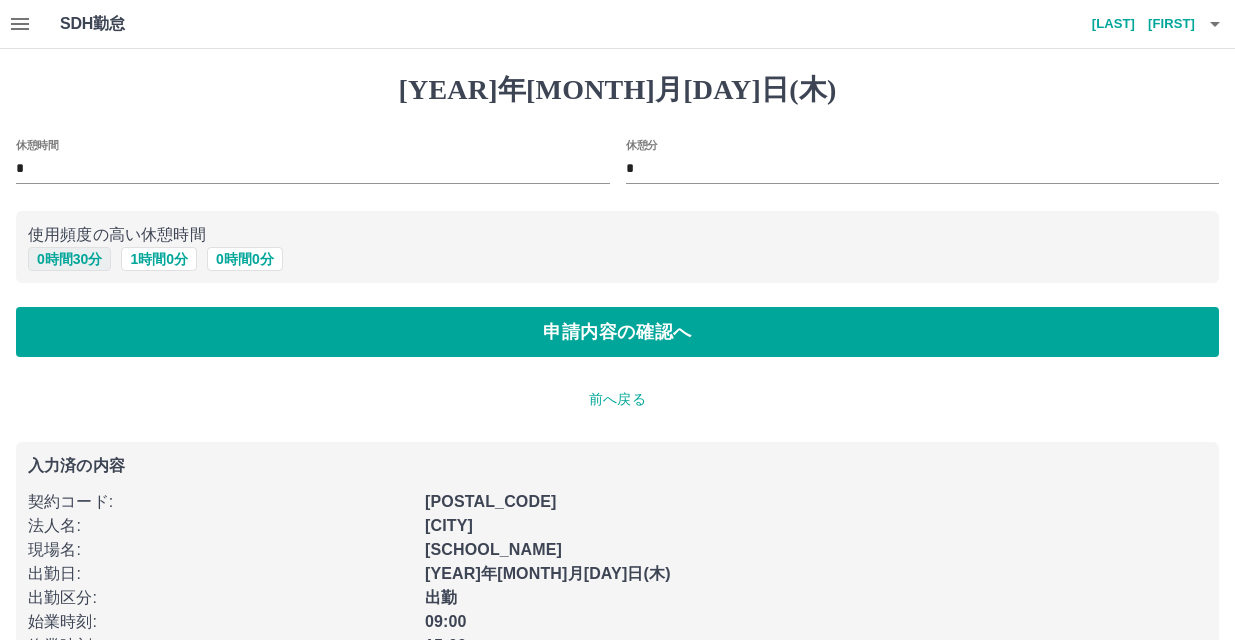 click on "0 時間 30 分" at bounding box center (69, 259) 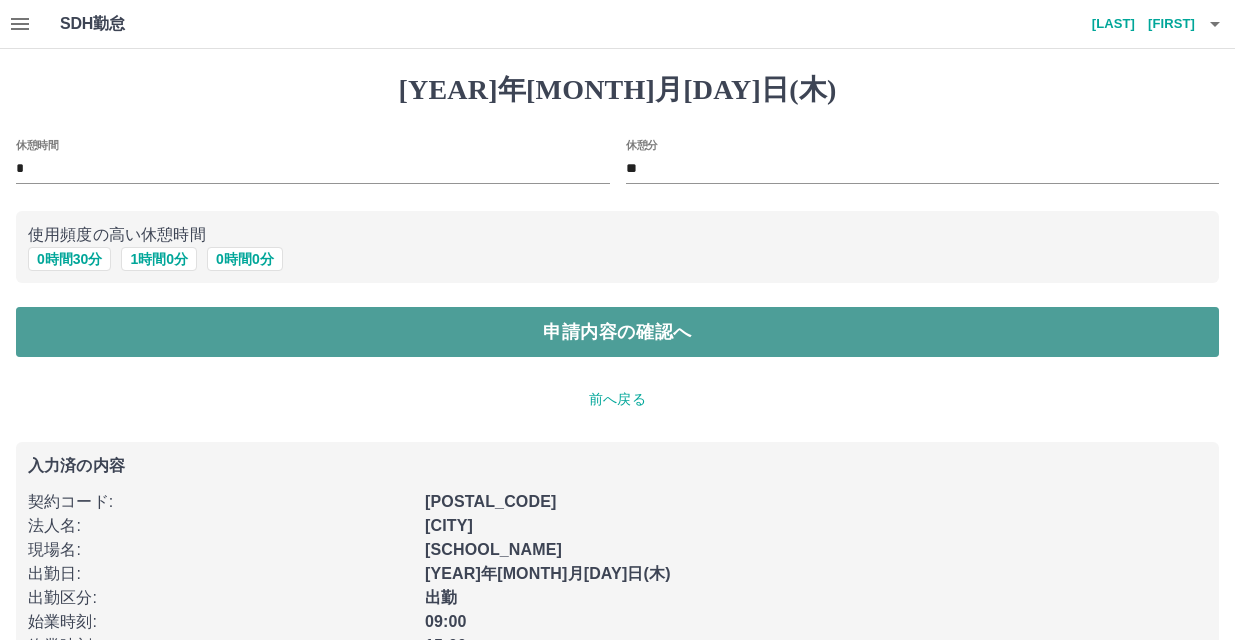 click on "申請内容の確認へ" at bounding box center [617, 332] 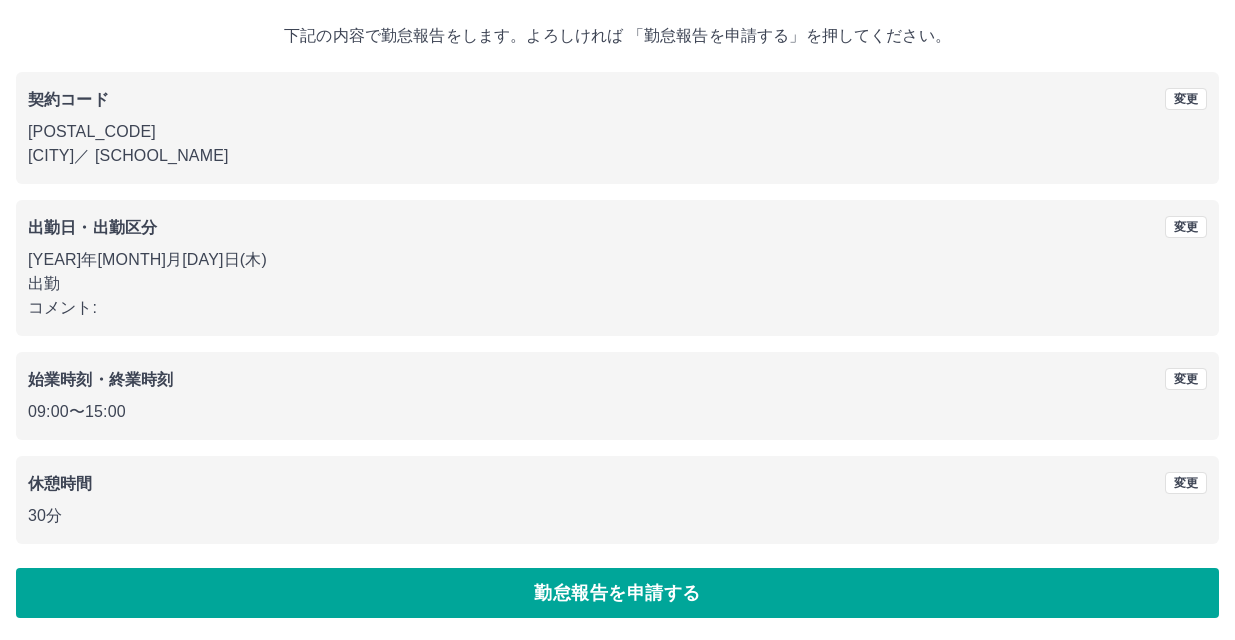 scroll, scrollTop: 109, scrollLeft: 0, axis: vertical 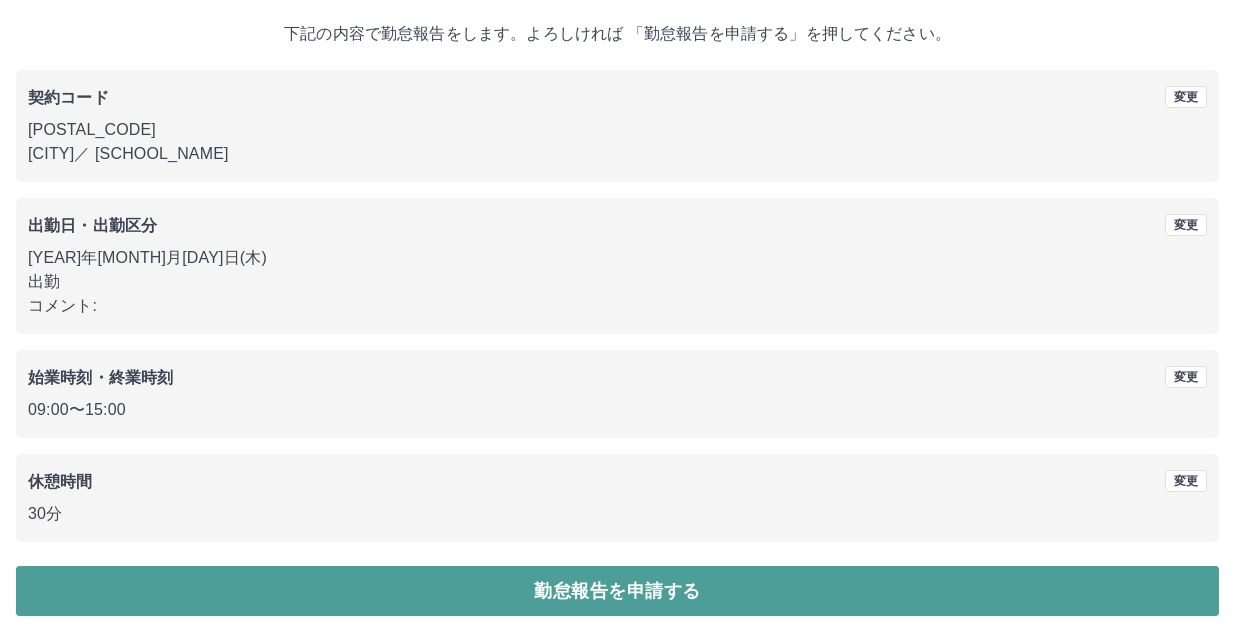 click on "勤怠報告を申請する" at bounding box center (617, 591) 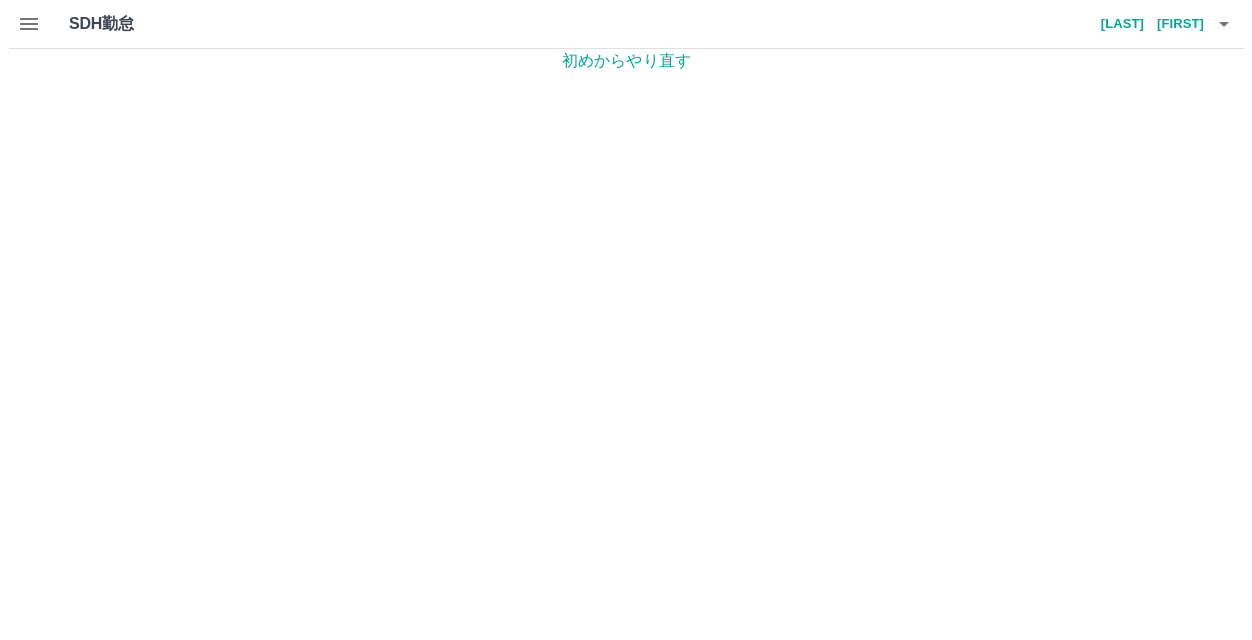 scroll, scrollTop: 0, scrollLeft: 0, axis: both 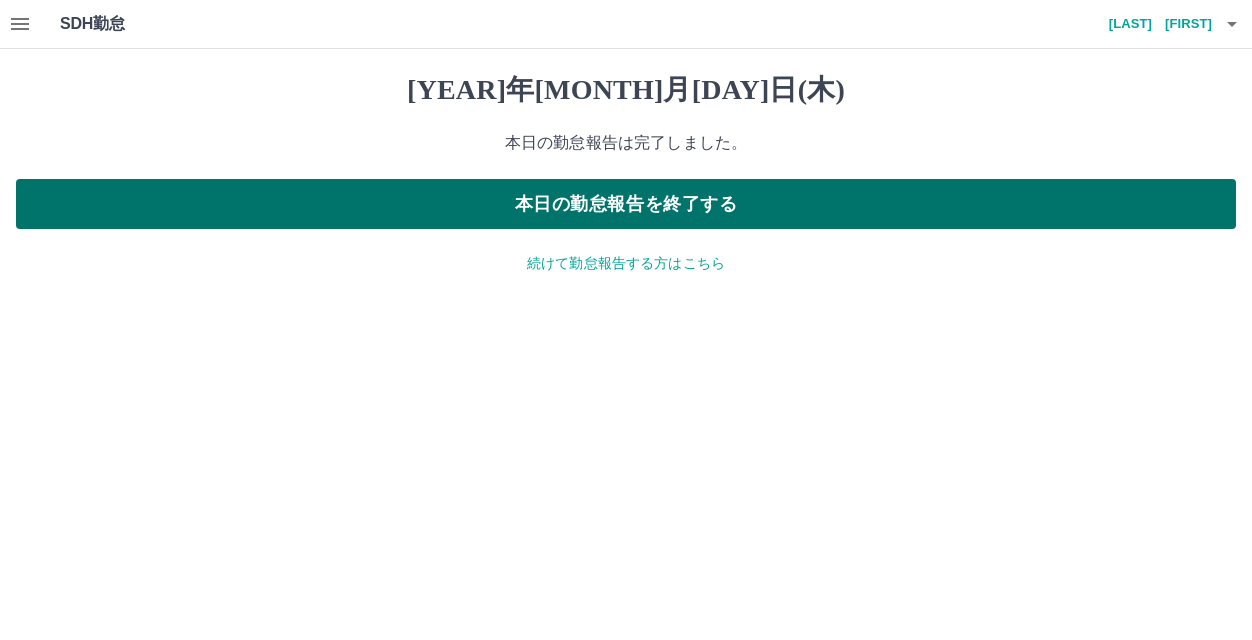 click on "本日の勤怠報告を終了する" at bounding box center [626, 204] 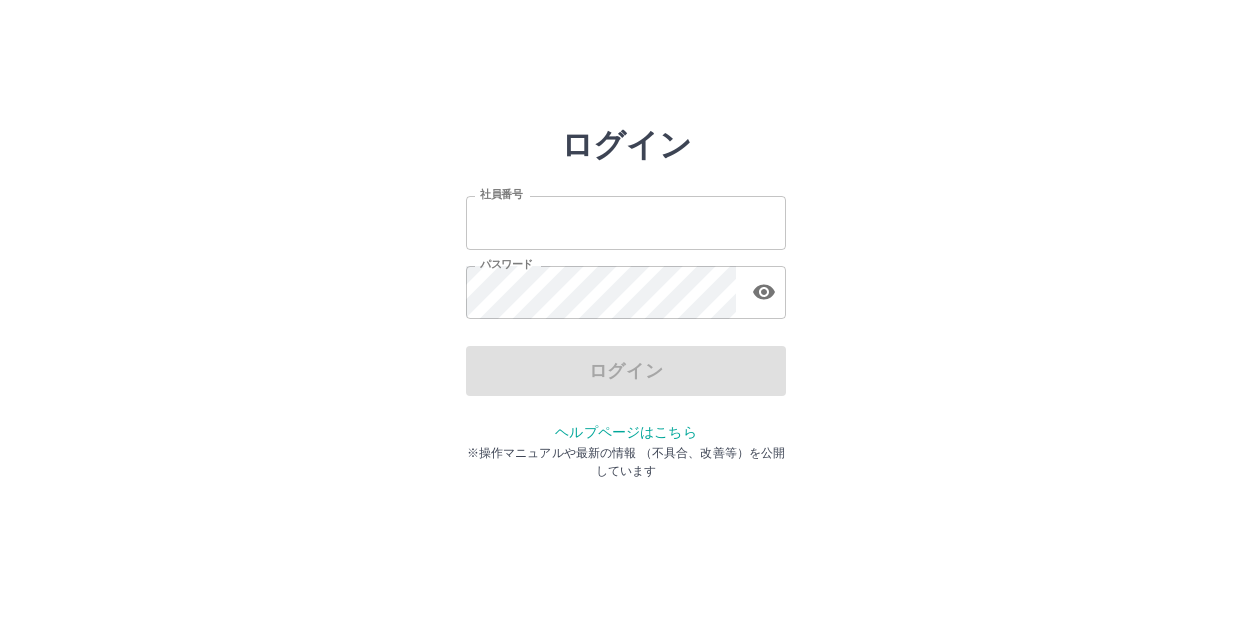 scroll, scrollTop: 0, scrollLeft: 0, axis: both 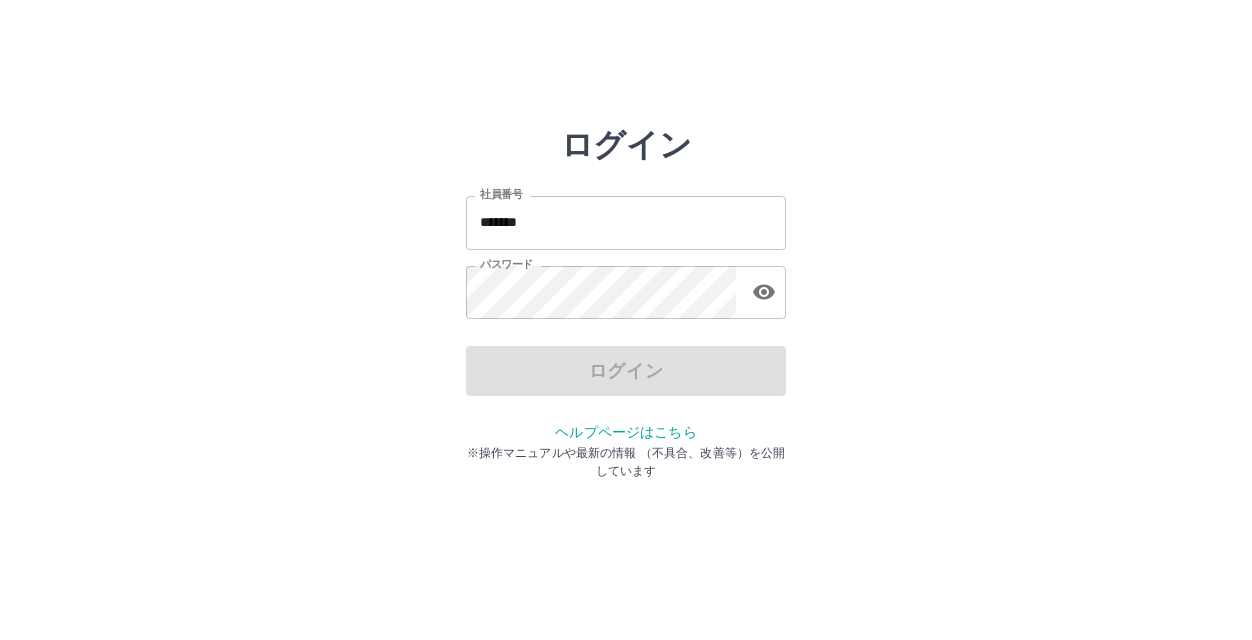 click on "*******" at bounding box center (626, 222) 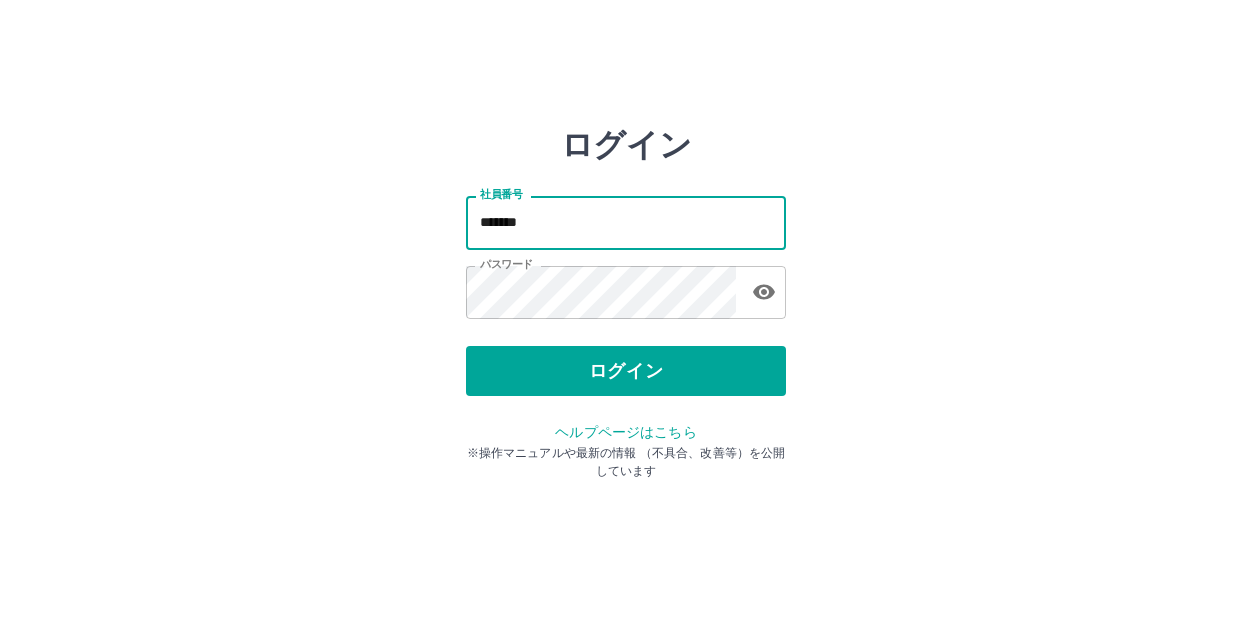 type on "*******" 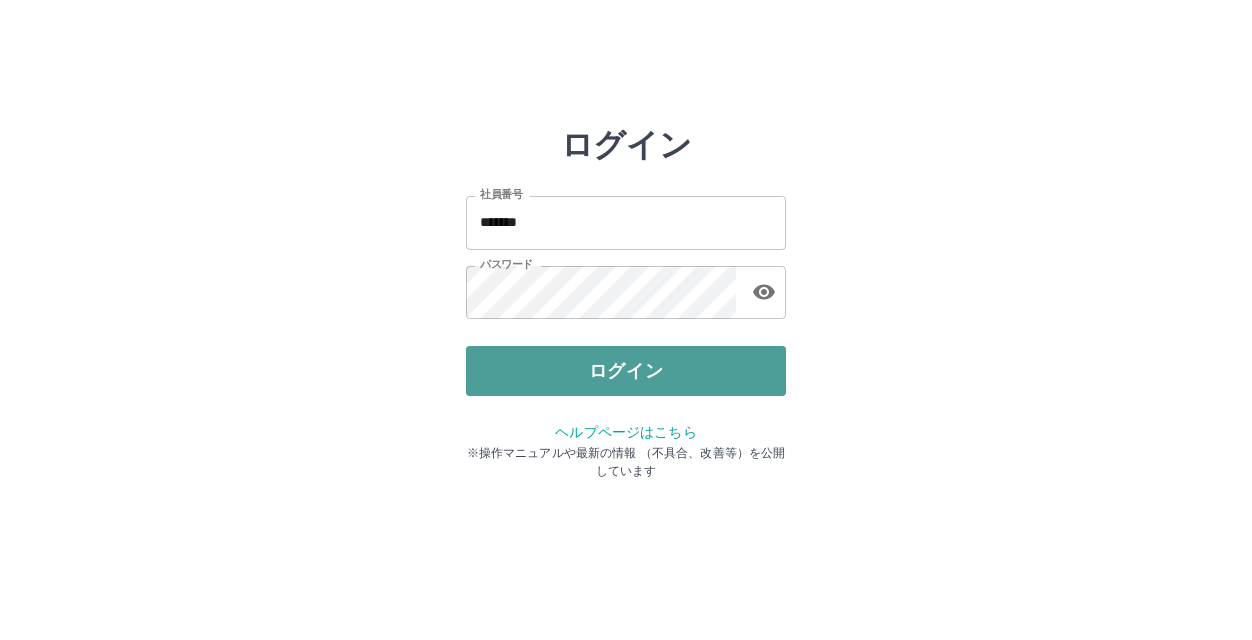 click on "ログイン" at bounding box center [626, 371] 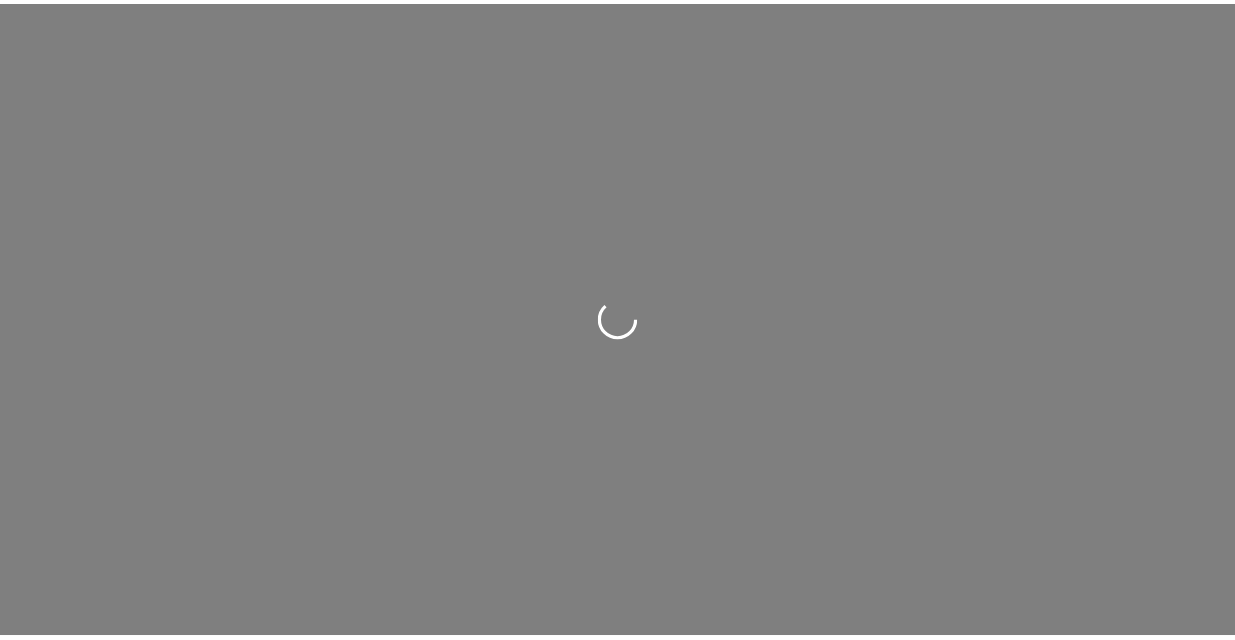 scroll, scrollTop: 0, scrollLeft: 0, axis: both 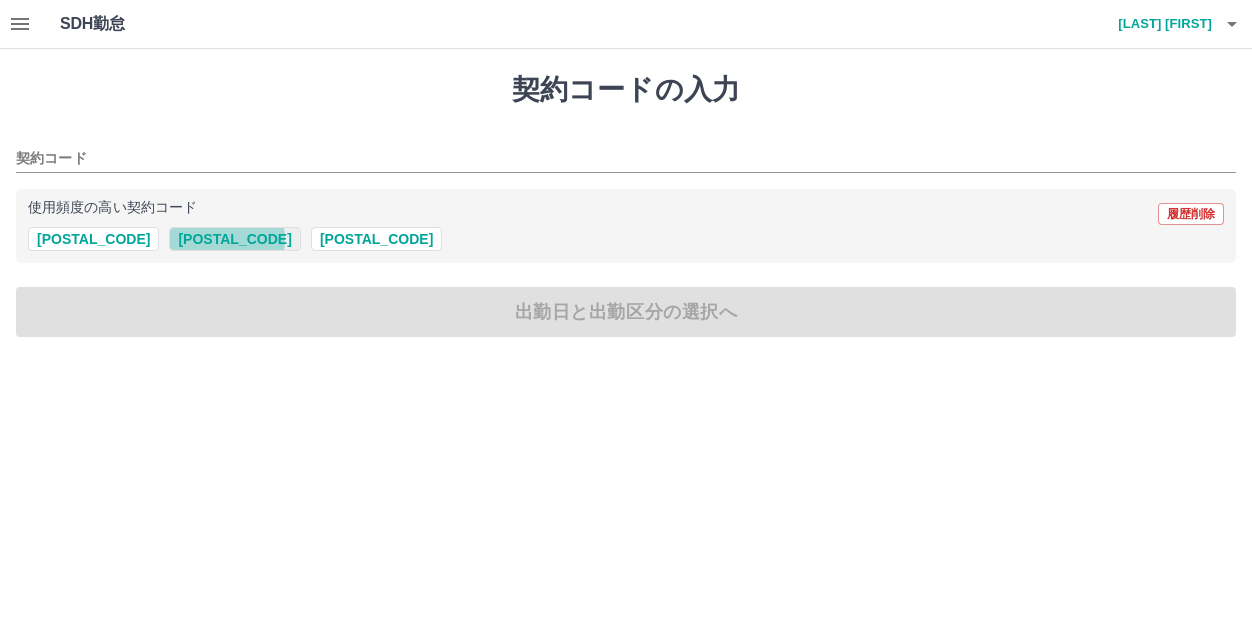 click on "39010001" at bounding box center [234, 239] 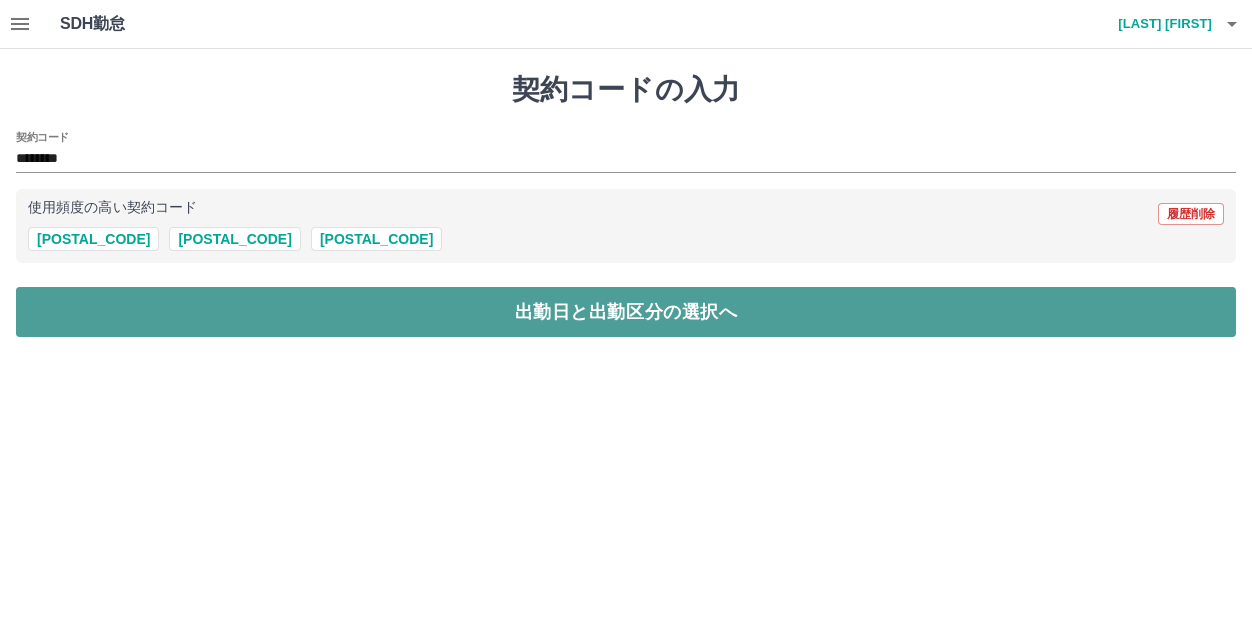 click on "出勤日と出勤区分の選択へ" at bounding box center (626, 312) 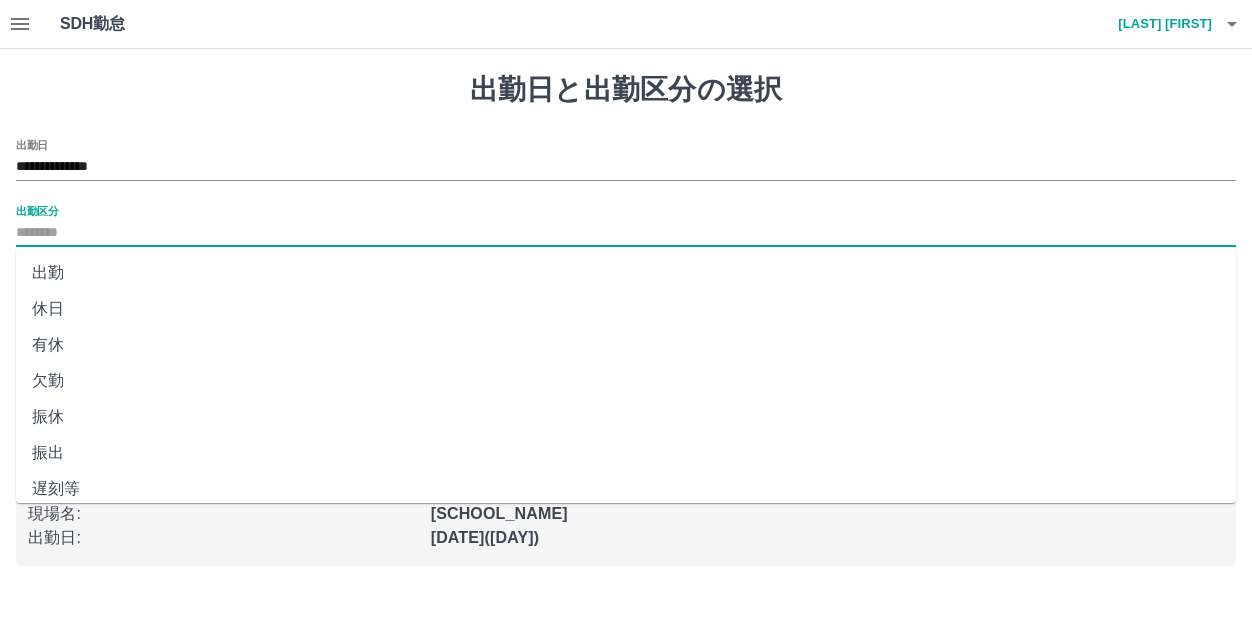 click on "出勤区分" at bounding box center (626, 233) 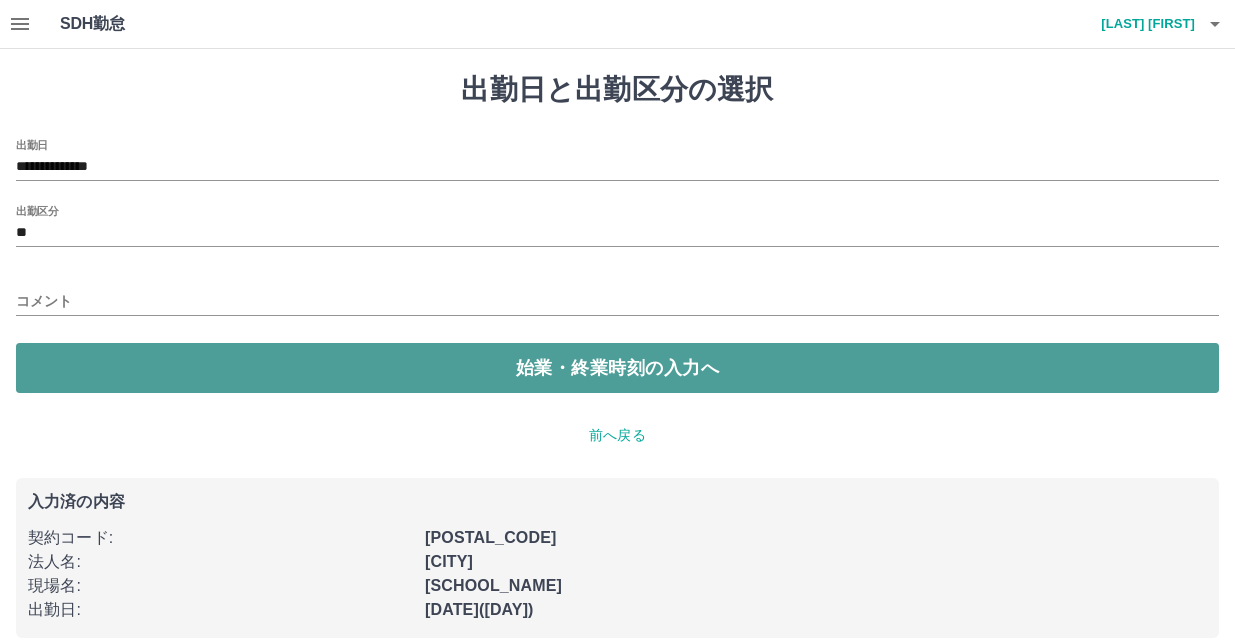 click on "始業・終業時刻の入力へ" at bounding box center (617, 368) 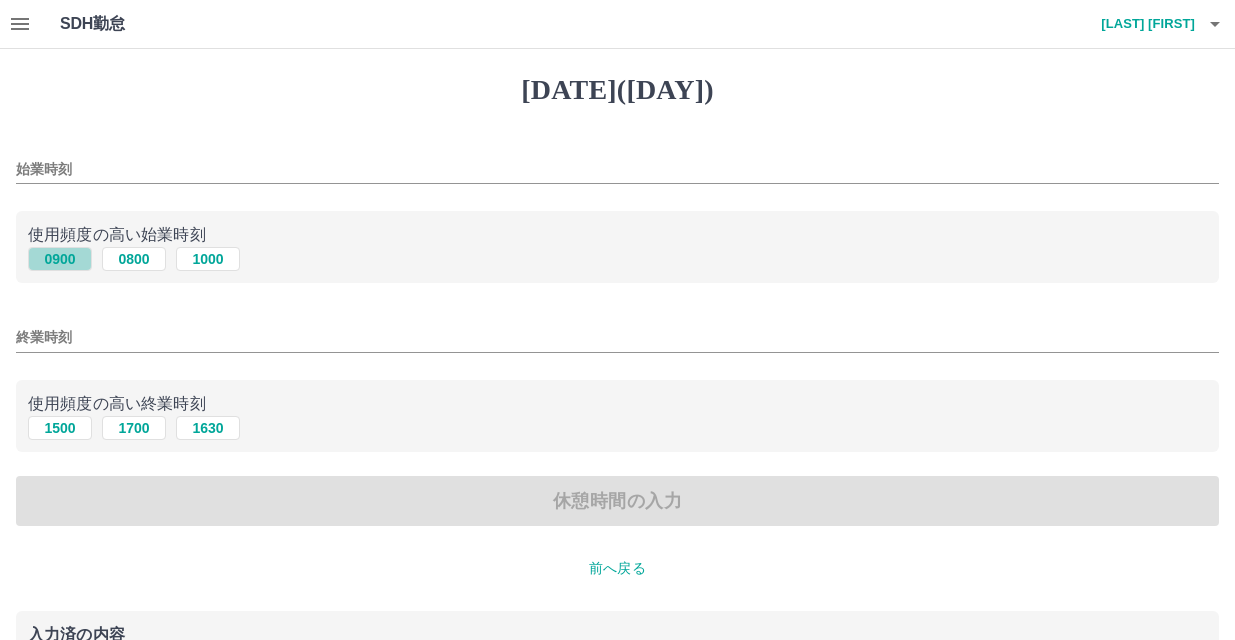 click on "0900" at bounding box center [60, 259] 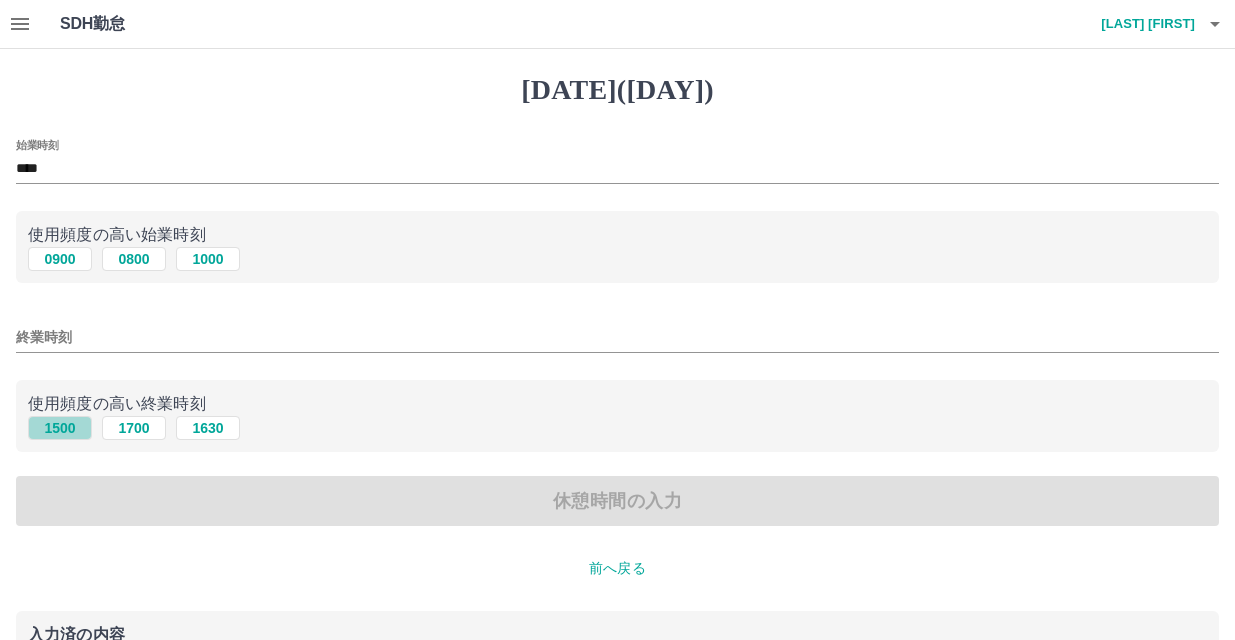 click on "1500" at bounding box center (60, 259) 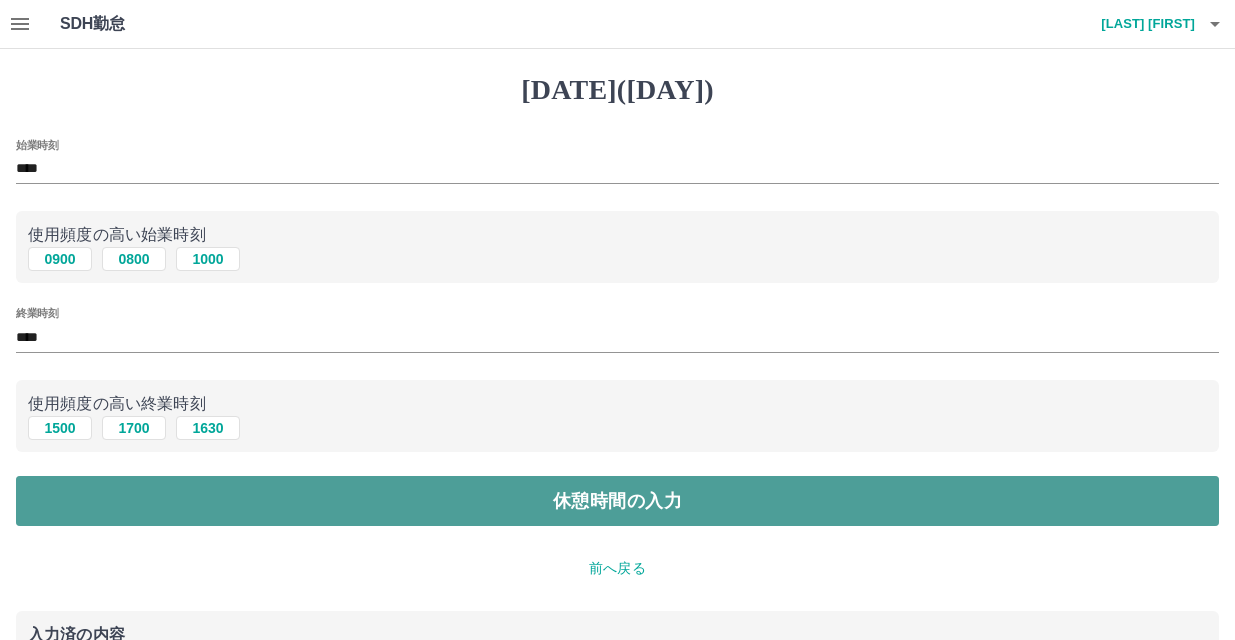 click on "休憩時間の入力" at bounding box center (617, 501) 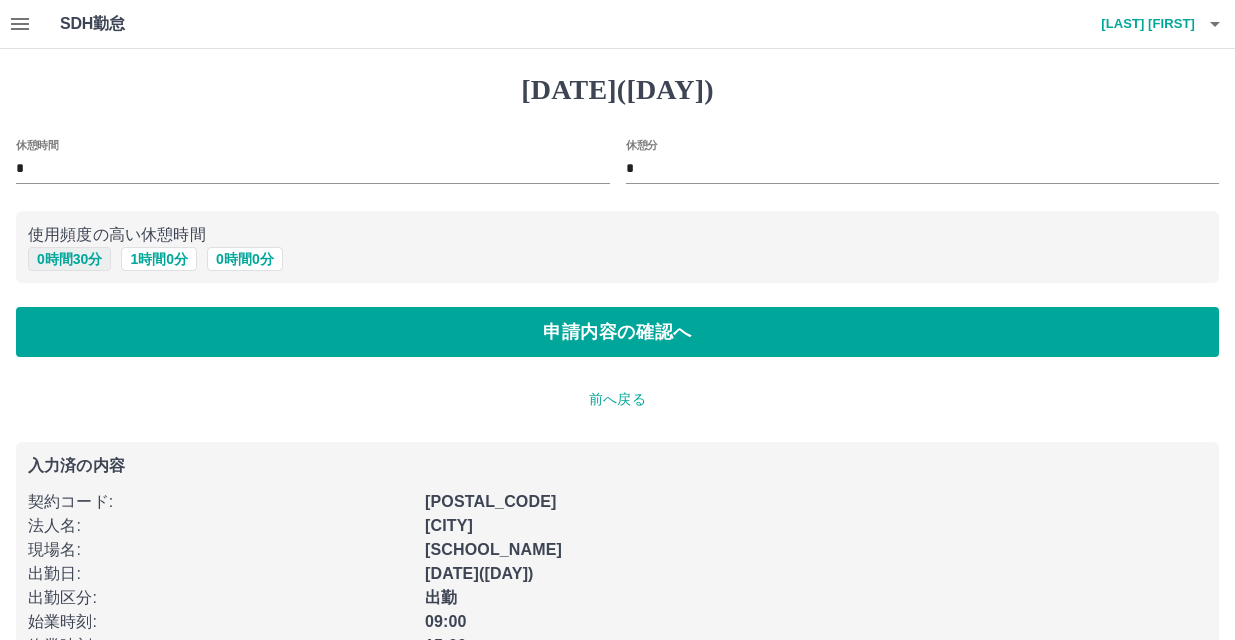 click on "0 時間 30 分" at bounding box center (69, 259) 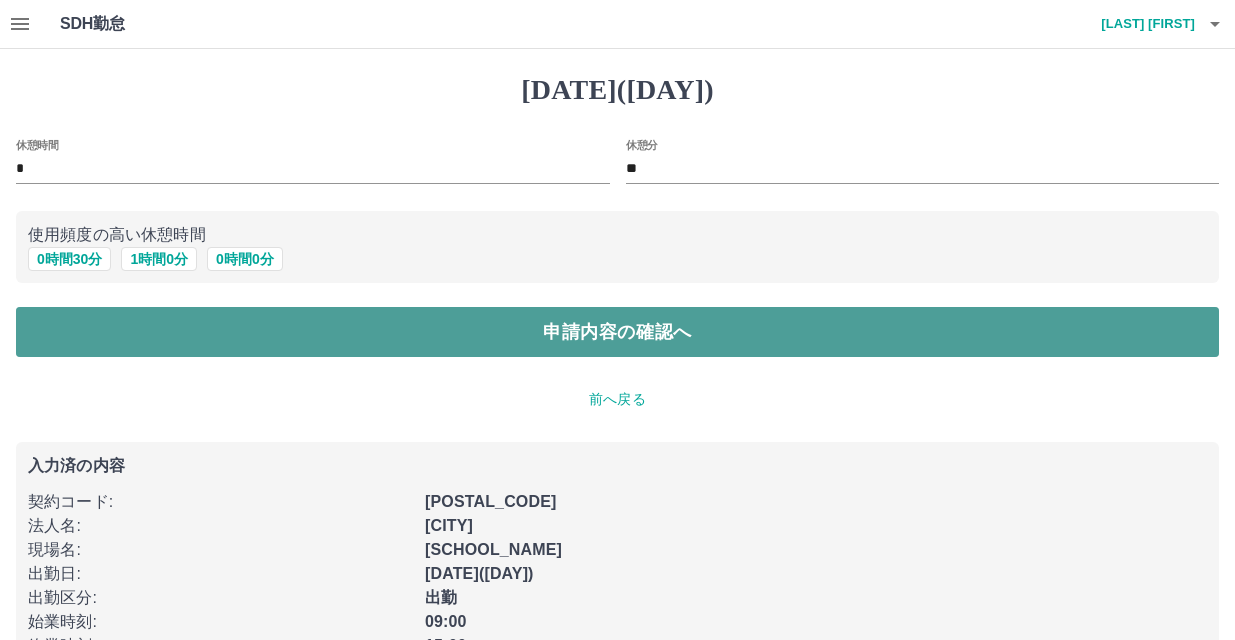 click on "申請内容の確認へ" at bounding box center (617, 332) 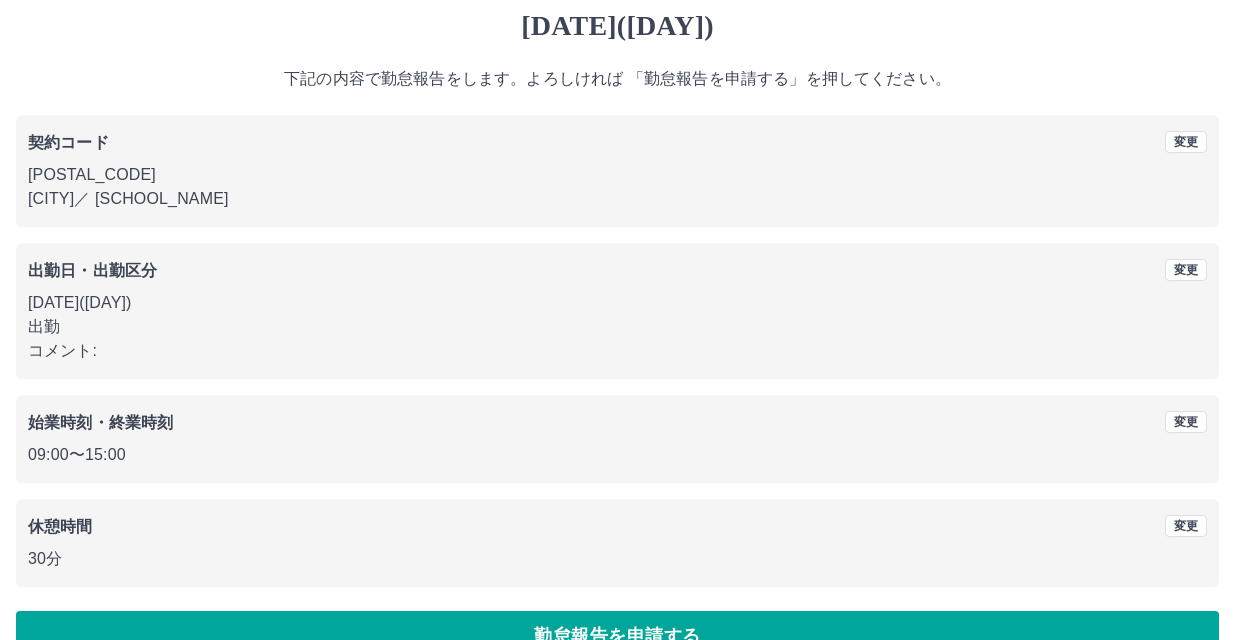 scroll, scrollTop: 109, scrollLeft: 0, axis: vertical 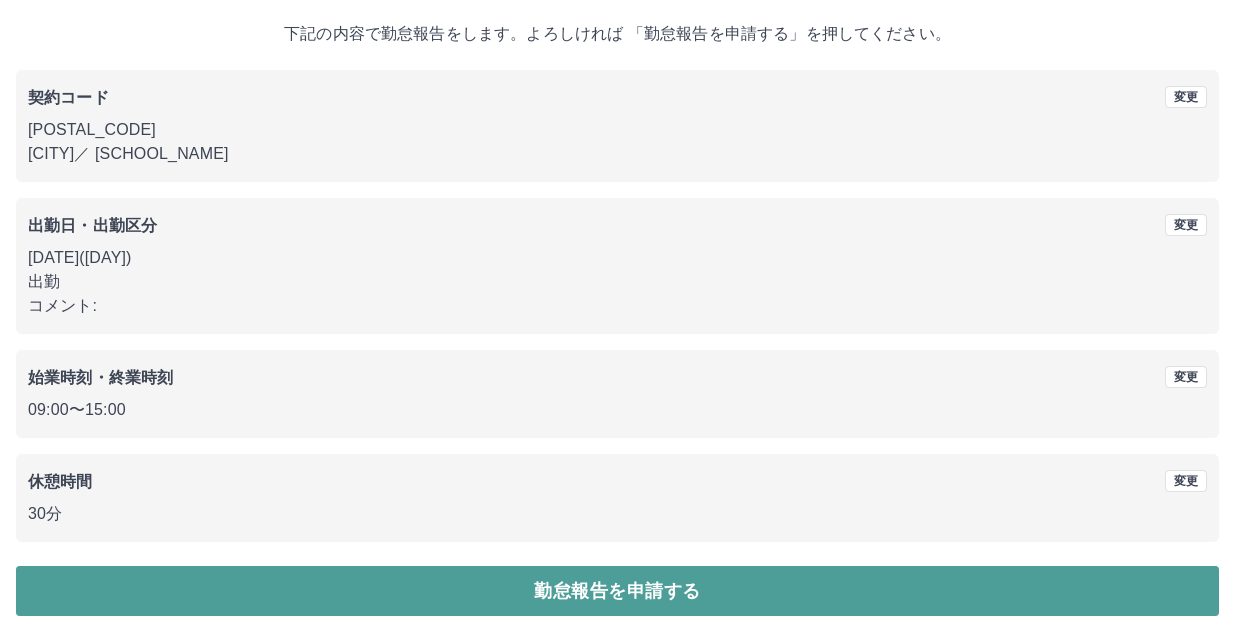 click on "勤怠報告を申請する" at bounding box center (617, 591) 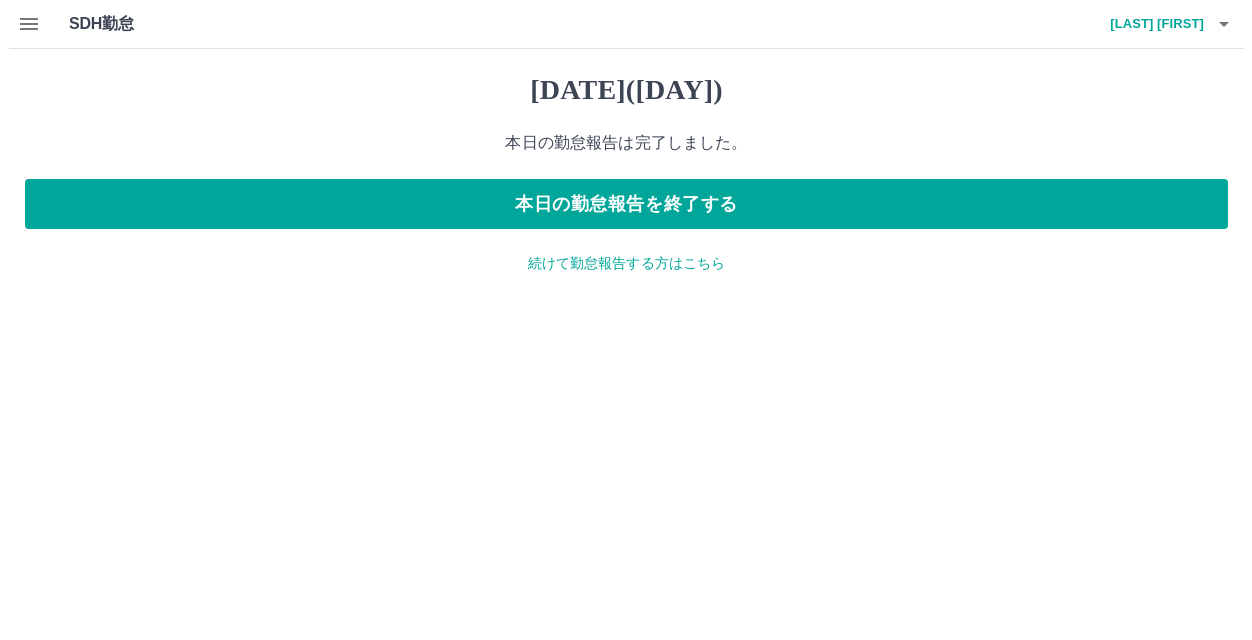 scroll, scrollTop: 0, scrollLeft: 0, axis: both 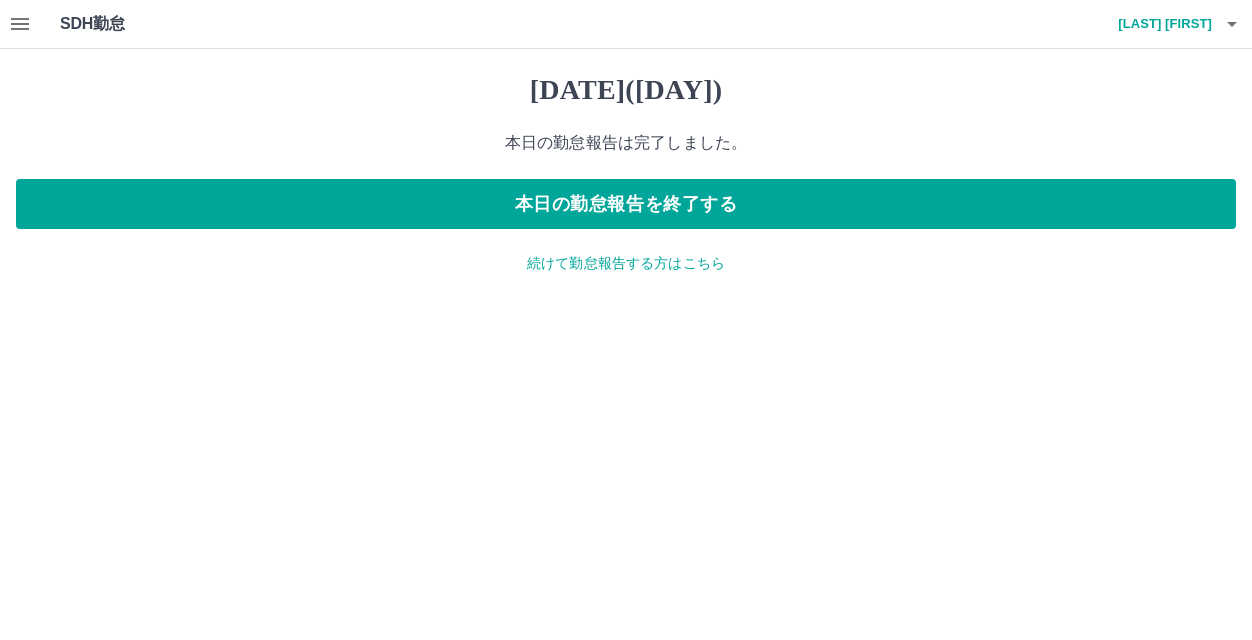 click on "続けて勤怠報告する方はこちら" at bounding box center [626, 263] 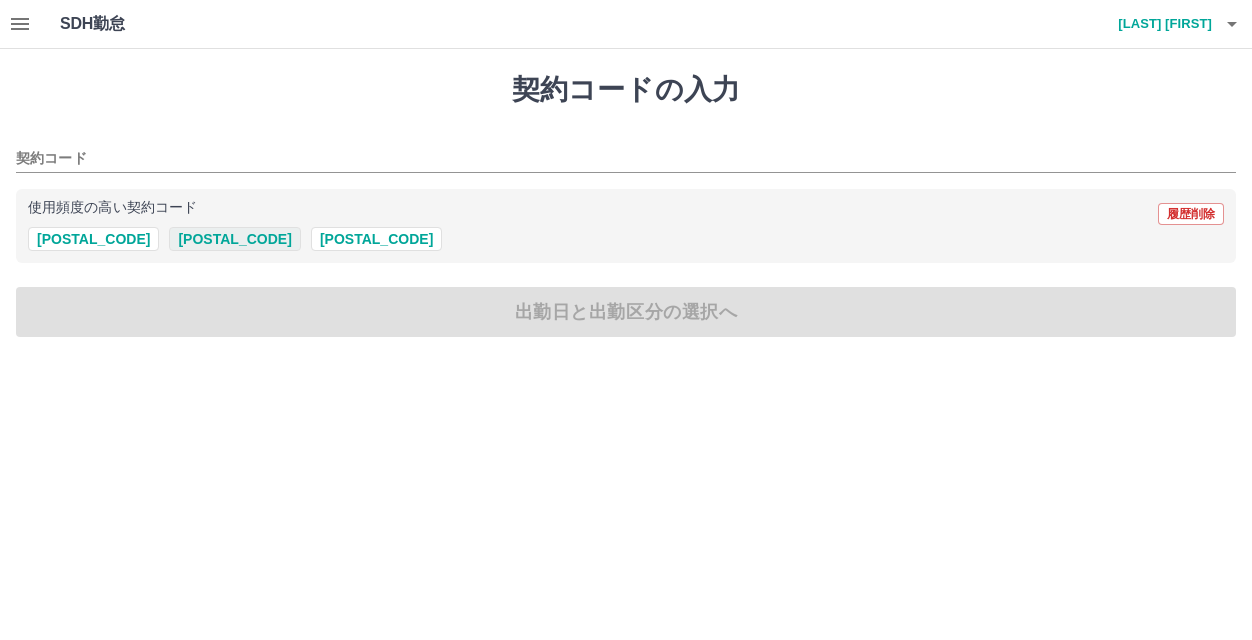click on "39010001" at bounding box center (234, 239) 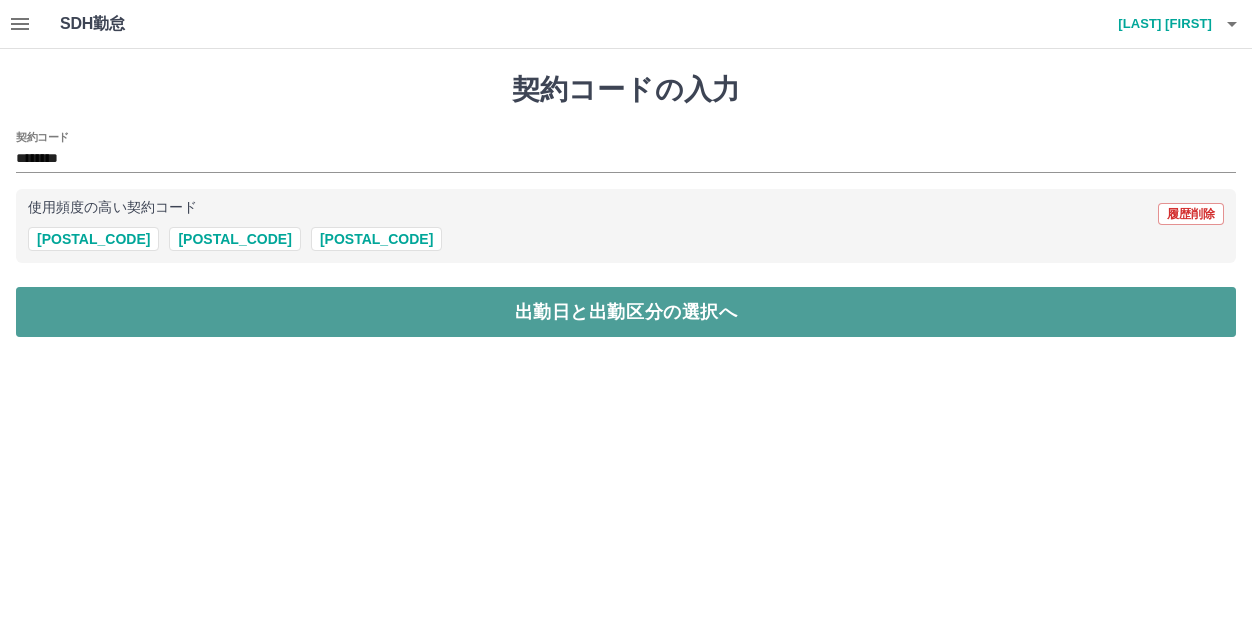click on "出勤日と出勤区分の選択へ" at bounding box center [626, 312] 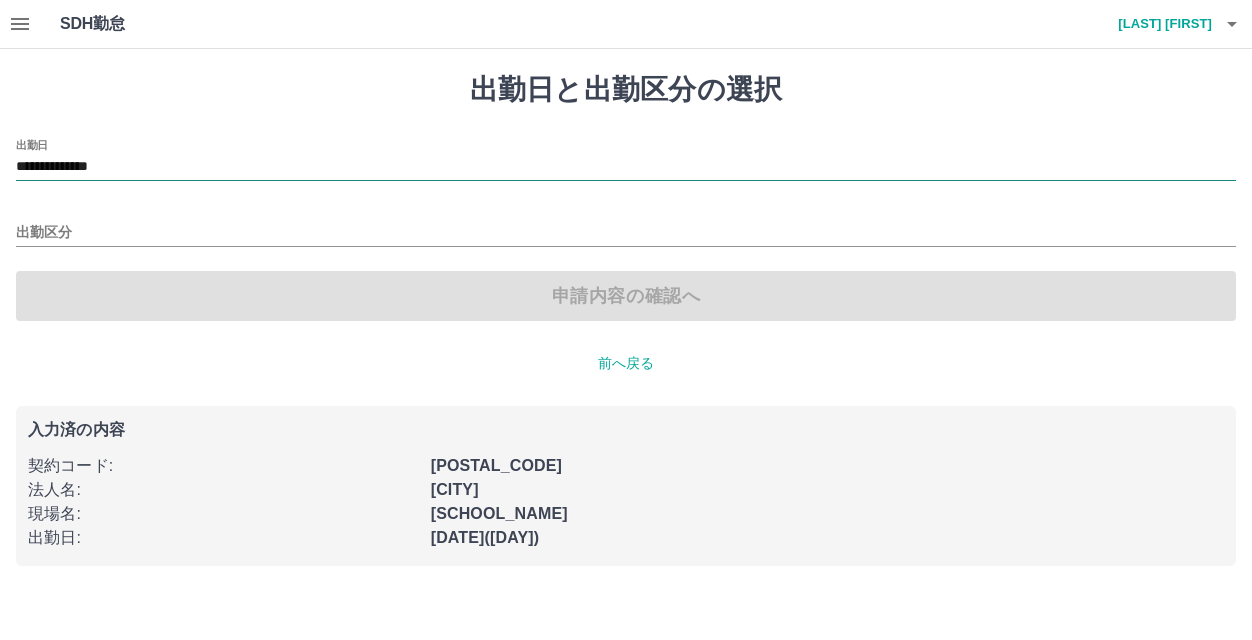 click on "**********" at bounding box center [626, 167] 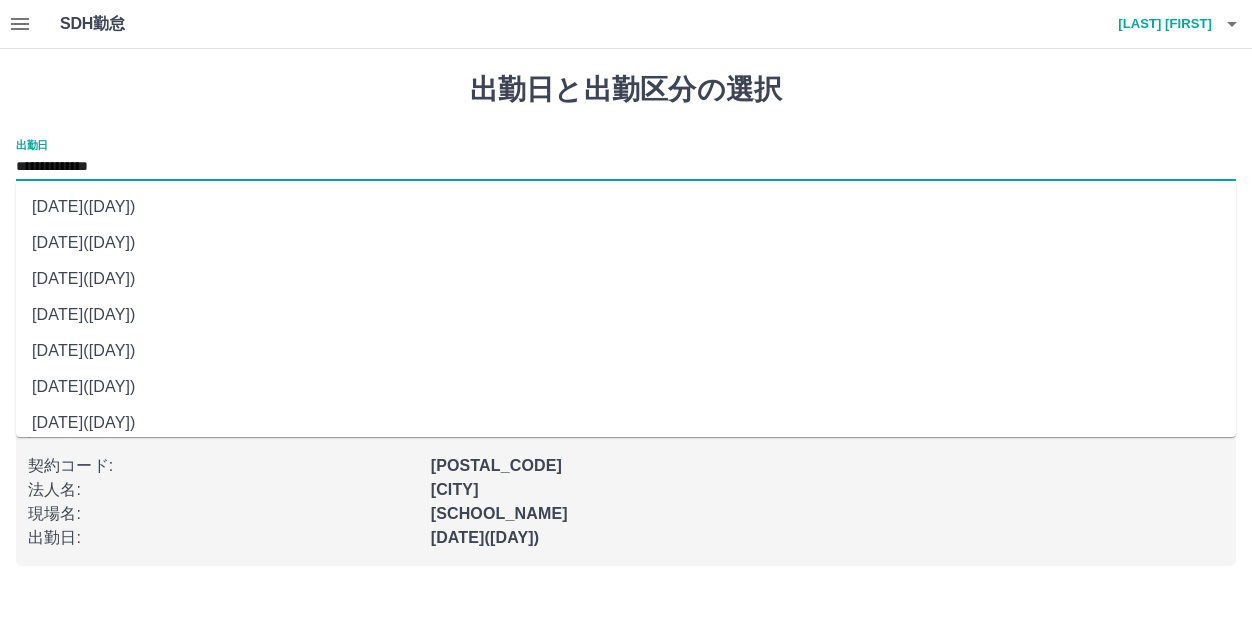 click on "2025年07月09日(水)" at bounding box center [626, 279] 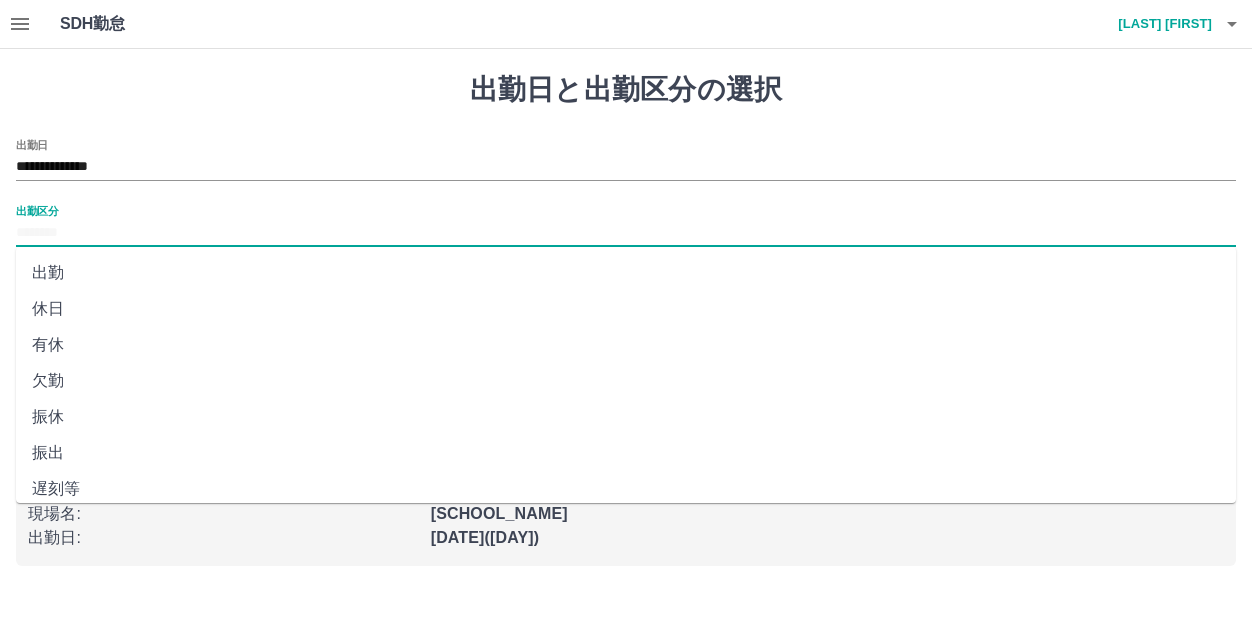 click on "出勤区分" at bounding box center [626, 233] 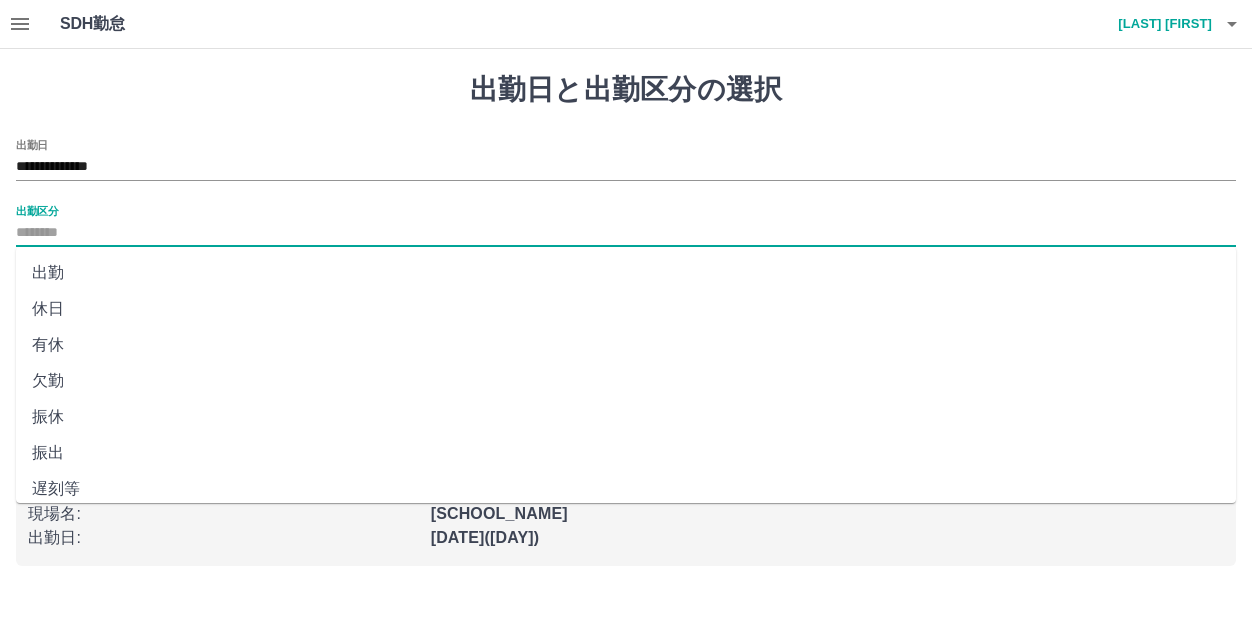 click on "有休" at bounding box center [626, 345] 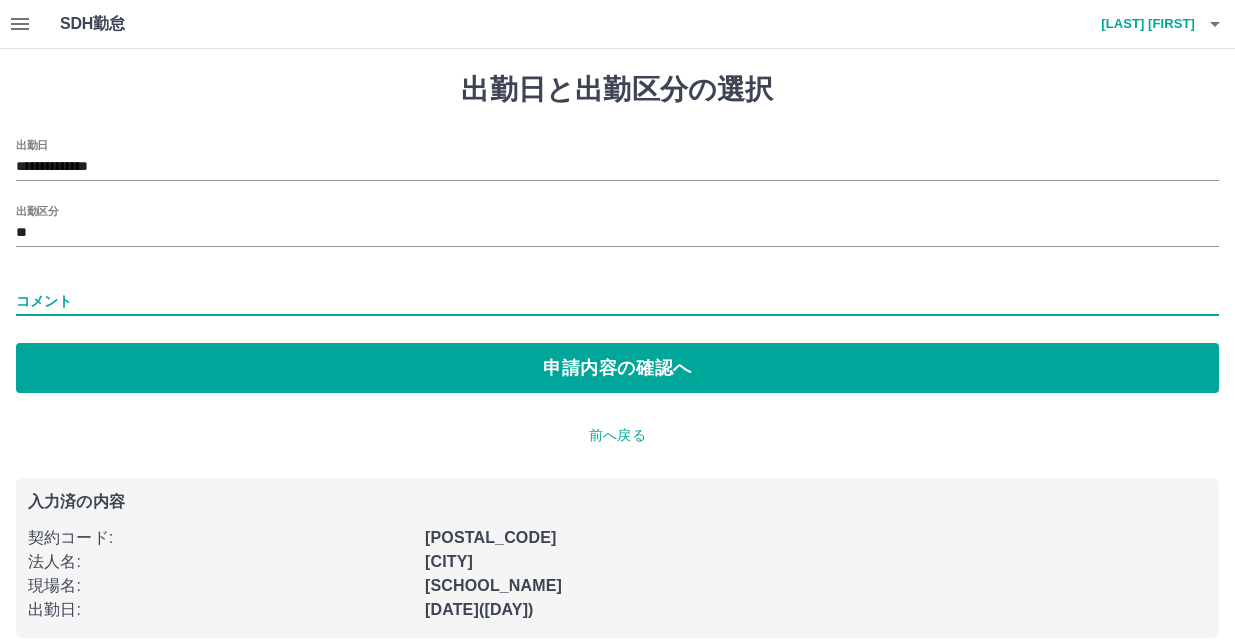 click on "コメント" at bounding box center (617, 301) 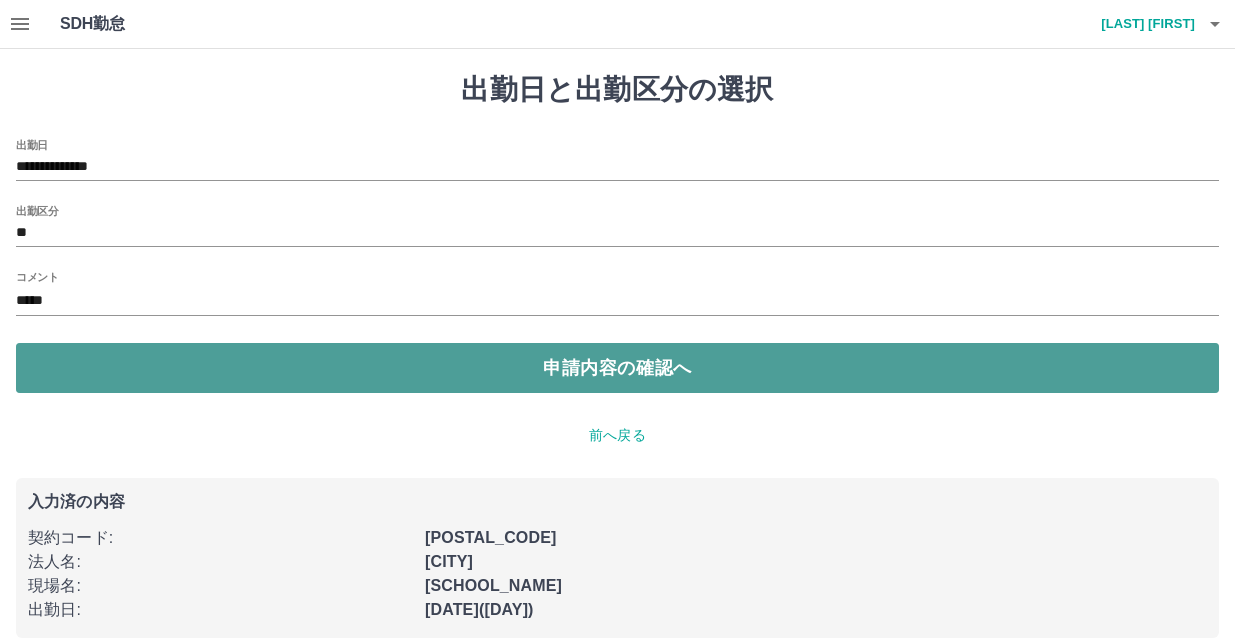 click on "申請内容の確認へ" at bounding box center (617, 368) 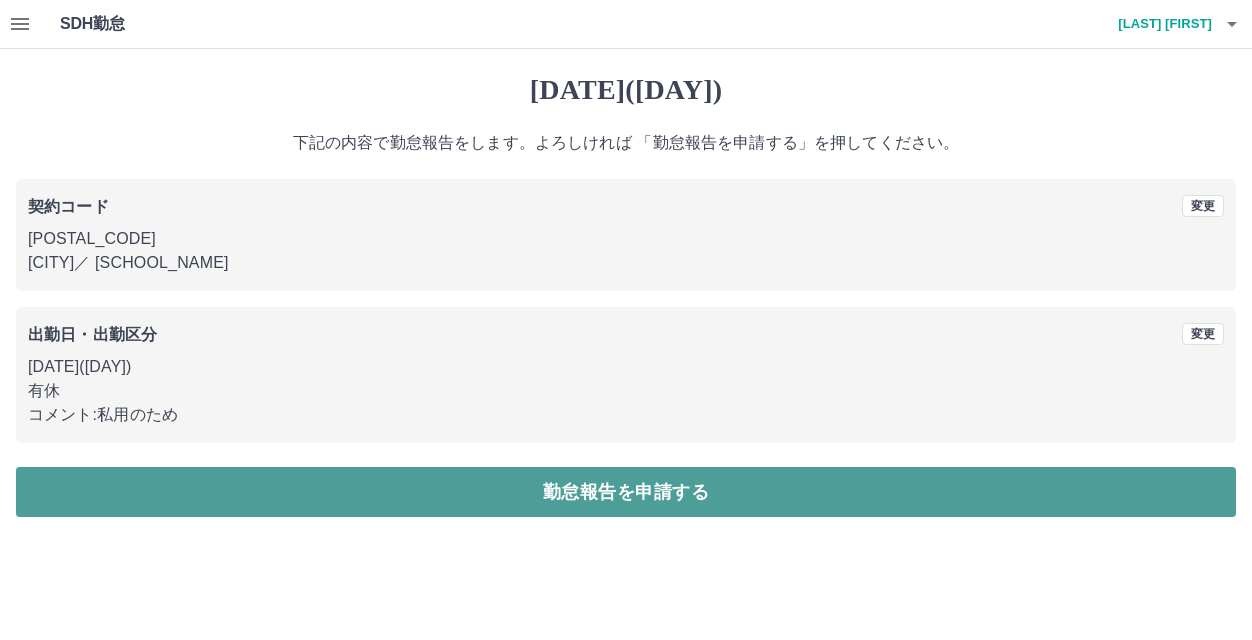 click on "勤怠報告を申請する" at bounding box center [626, 492] 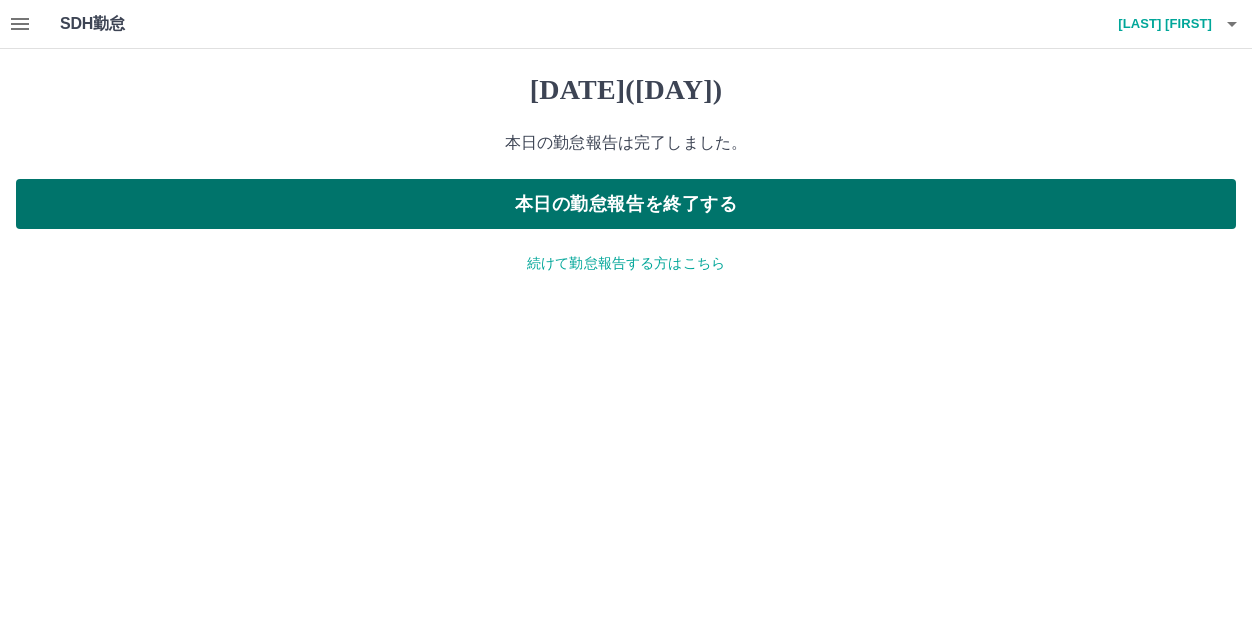 click on "本日の勤怠報告を終了する" at bounding box center (626, 204) 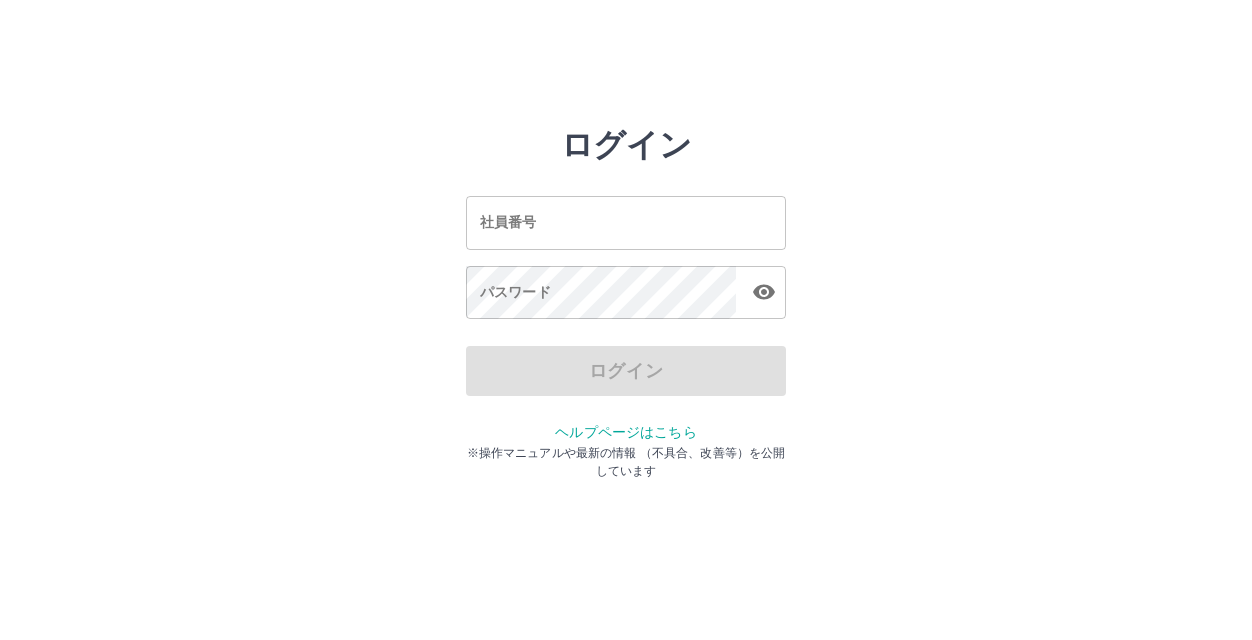 scroll, scrollTop: 0, scrollLeft: 0, axis: both 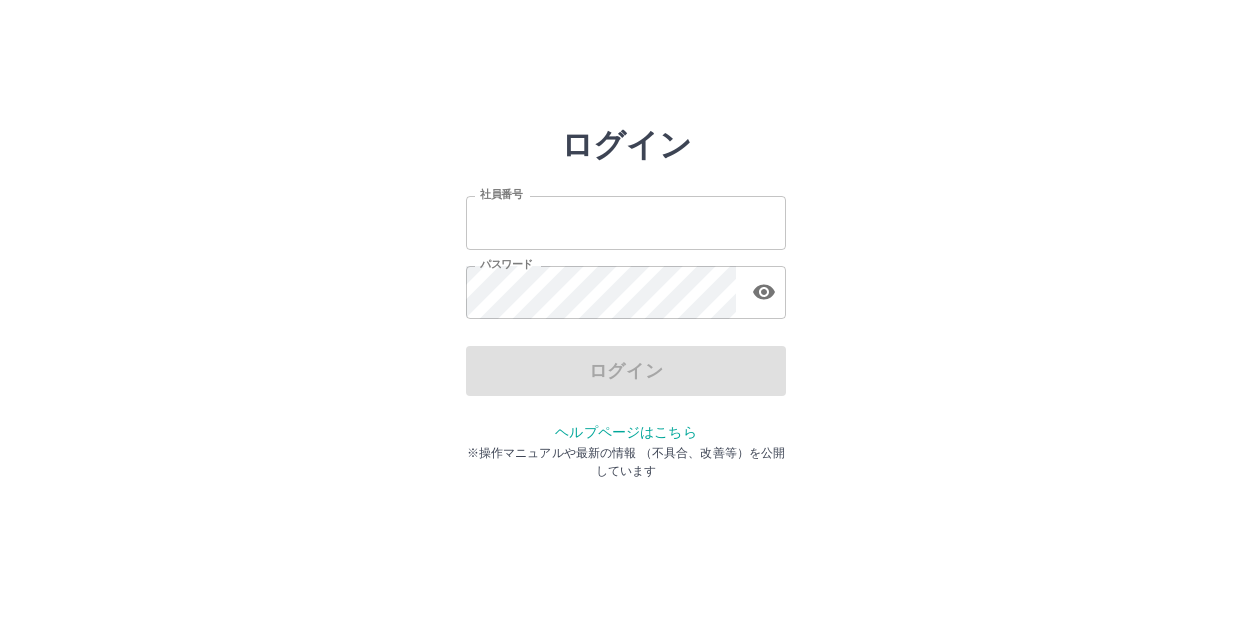 type on "*******" 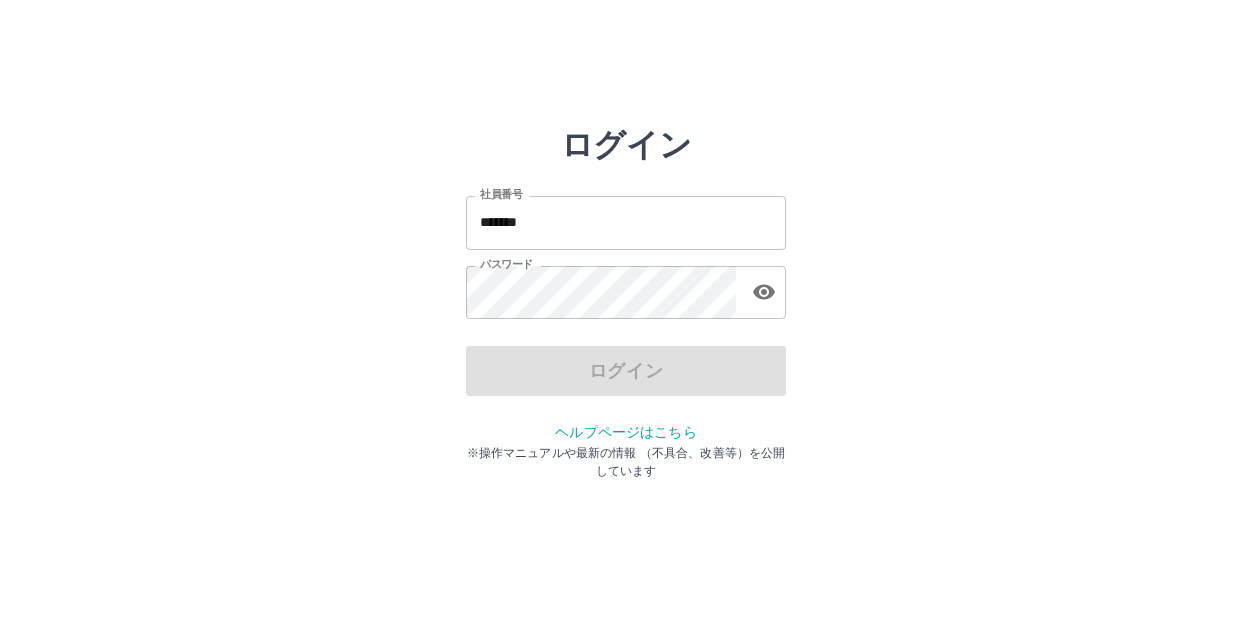 click on "*******" at bounding box center [626, 222] 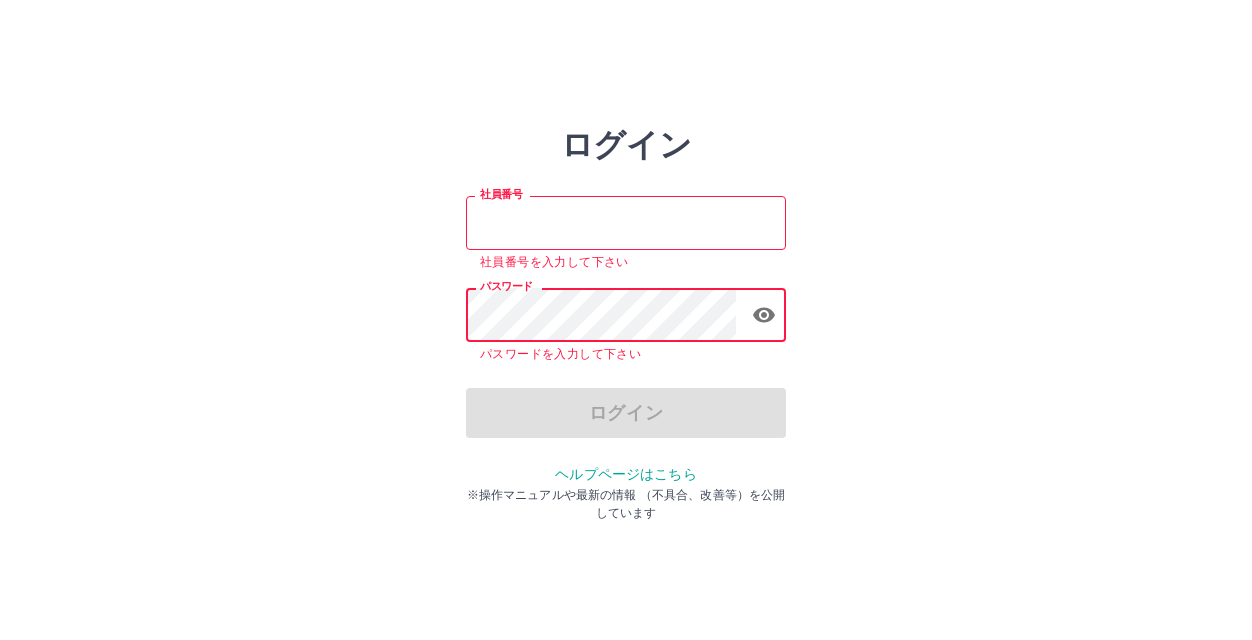 type on "*******" 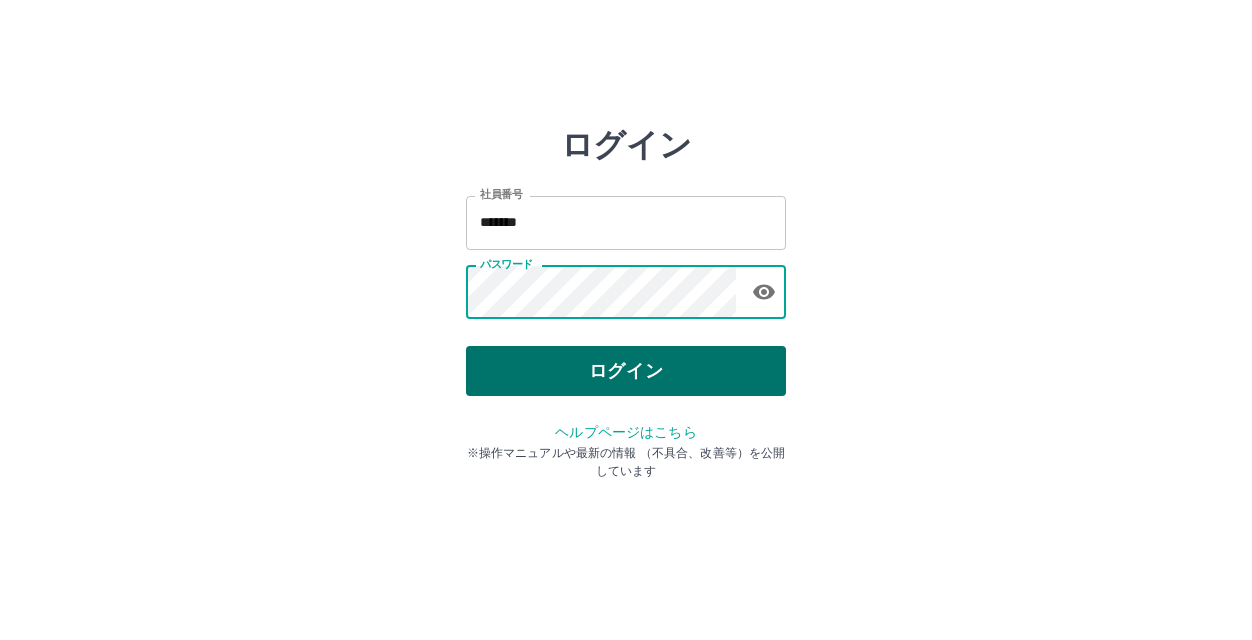 click on "ログイン" at bounding box center [626, 371] 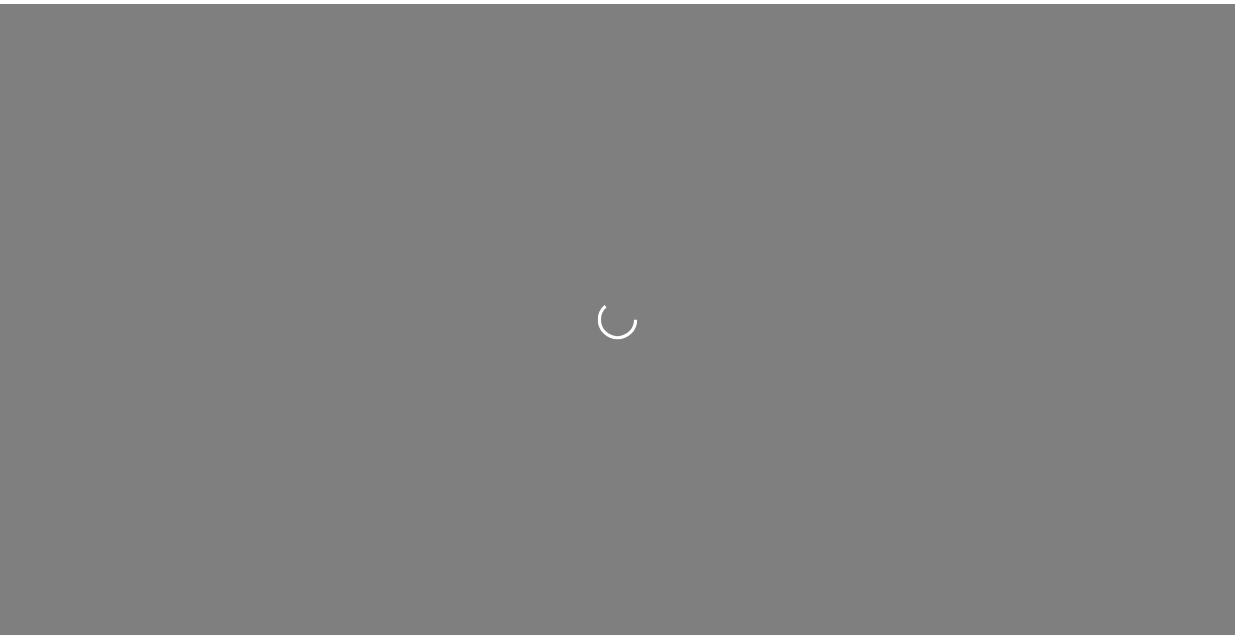 scroll, scrollTop: 0, scrollLeft: 0, axis: both 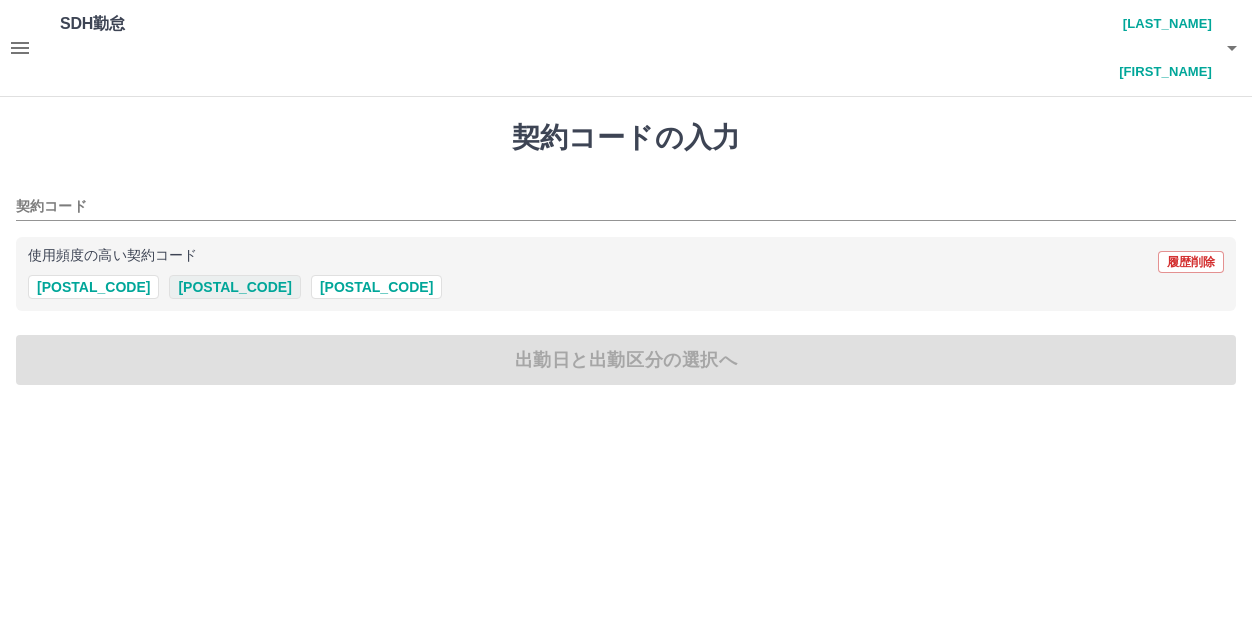 click on "[POSTAL_CODE]" at bounding box center [234, 287] 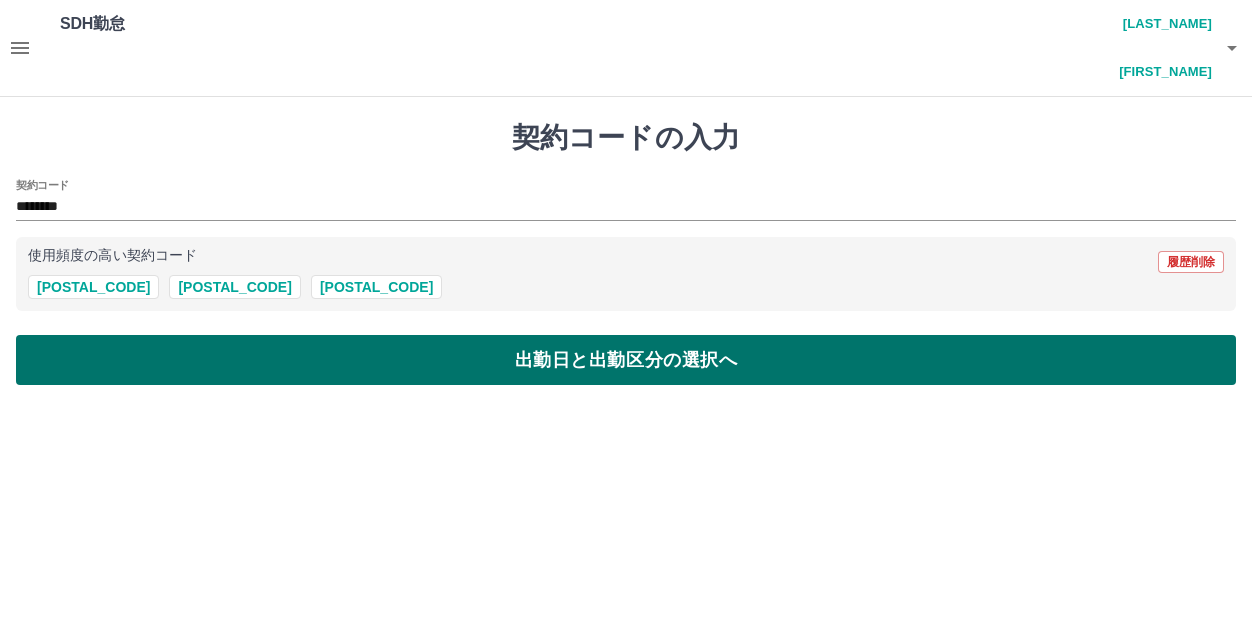 click on "出勤日と出勤区分の選択へ" at bounding box center [626, 360] 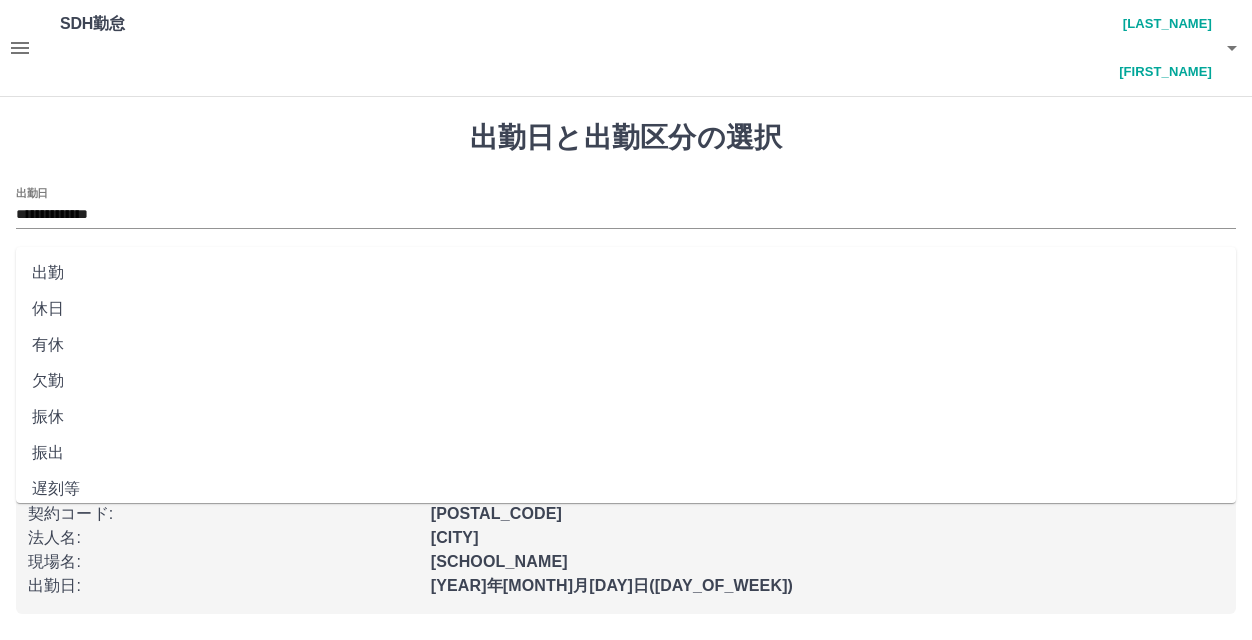 click on "出勤区分" at bounding box center (626, 281) 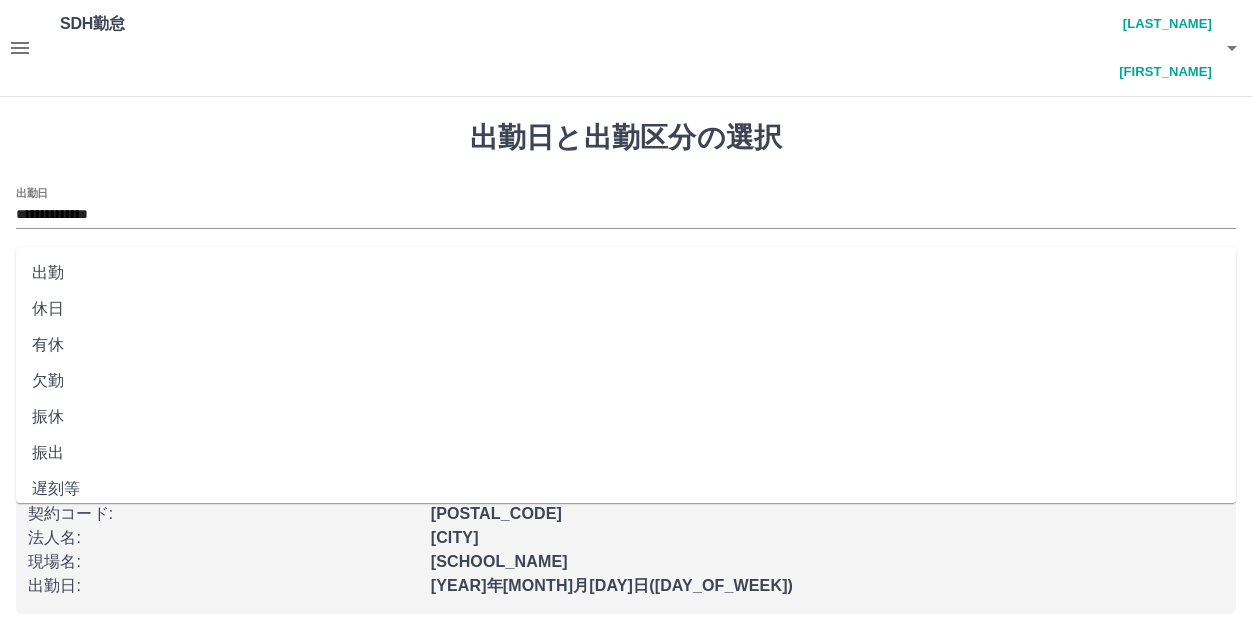 click on "出勤" at bounding box center [626, 273] 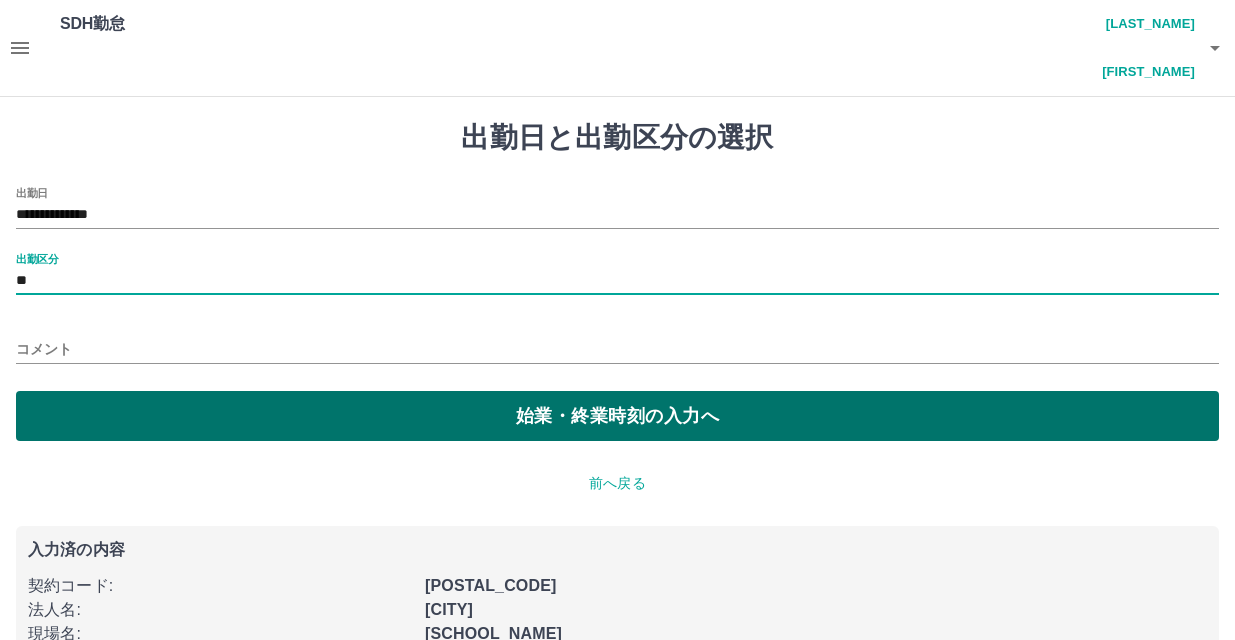 click on "始業・終業時刻の入力へ" at bounding box center (617, 416) 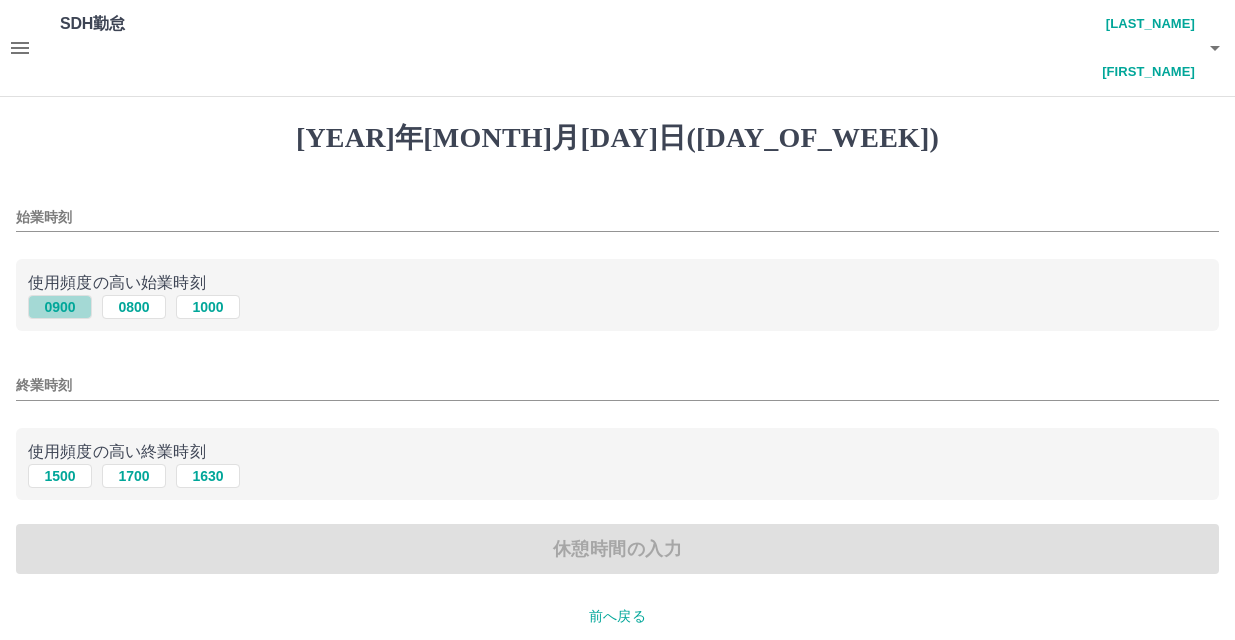 click on "0900" at bounding box center (60, 307) 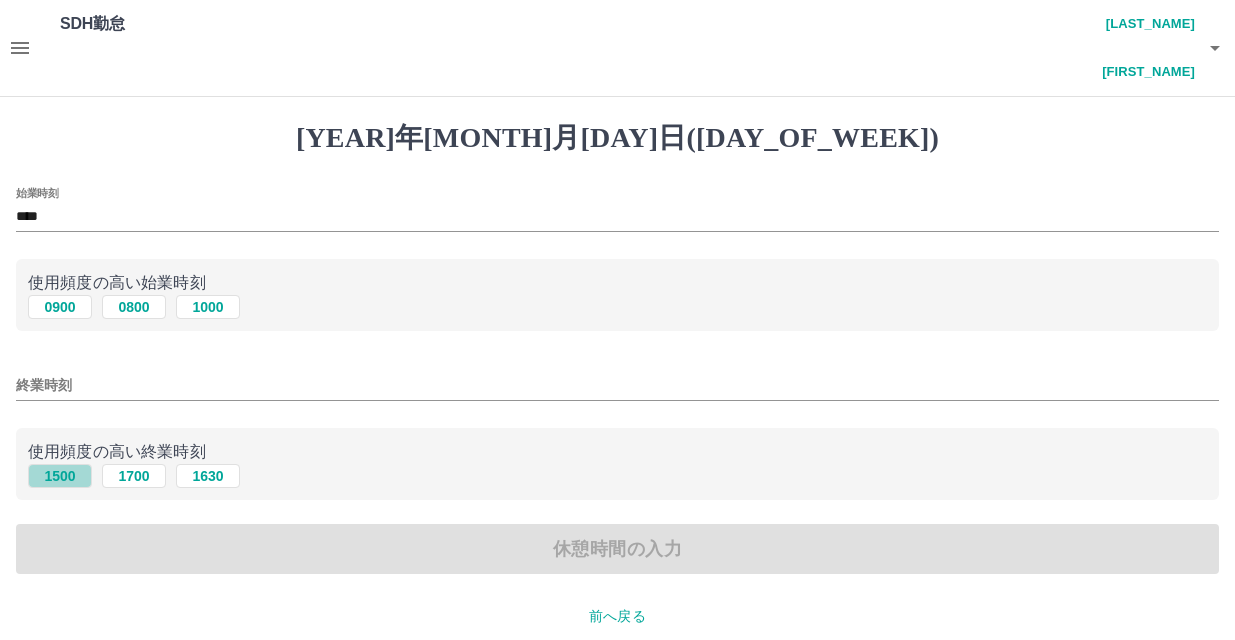 click on "1500" at bounding box center [60, 307] 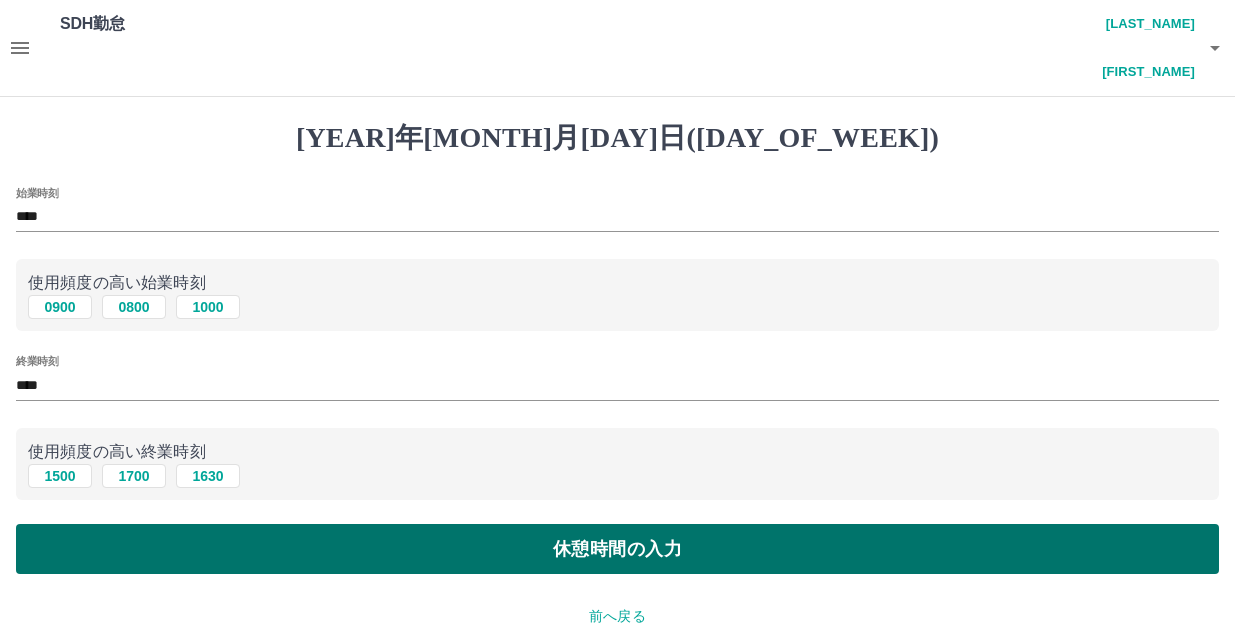 click on "休憩時間の入力" at bounding box center [617, 549] 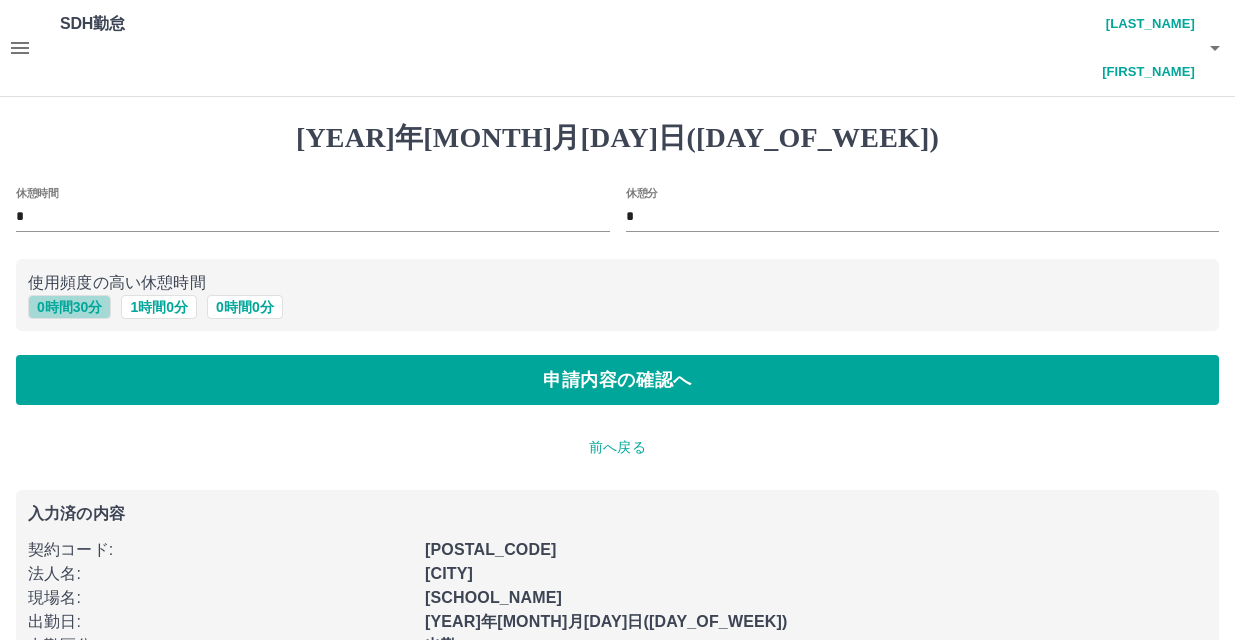 click on "0 時間 30 分" at bounding box center (69, 307) 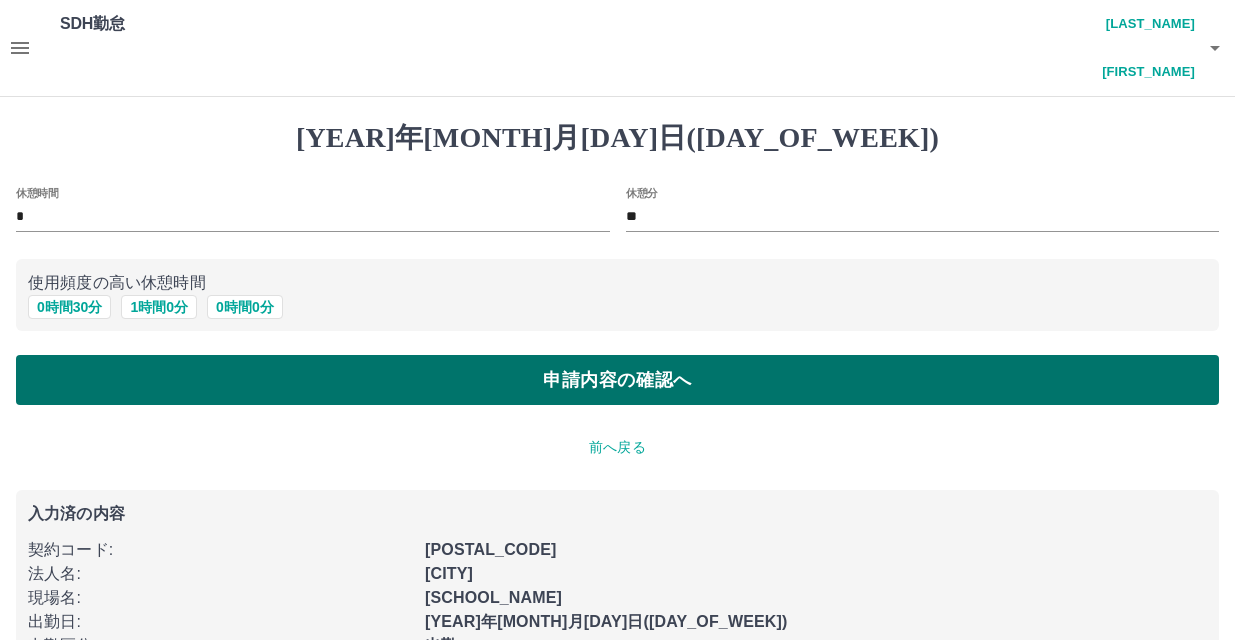 click on "申請内容の確認へ" at bounding box center [617, 380] 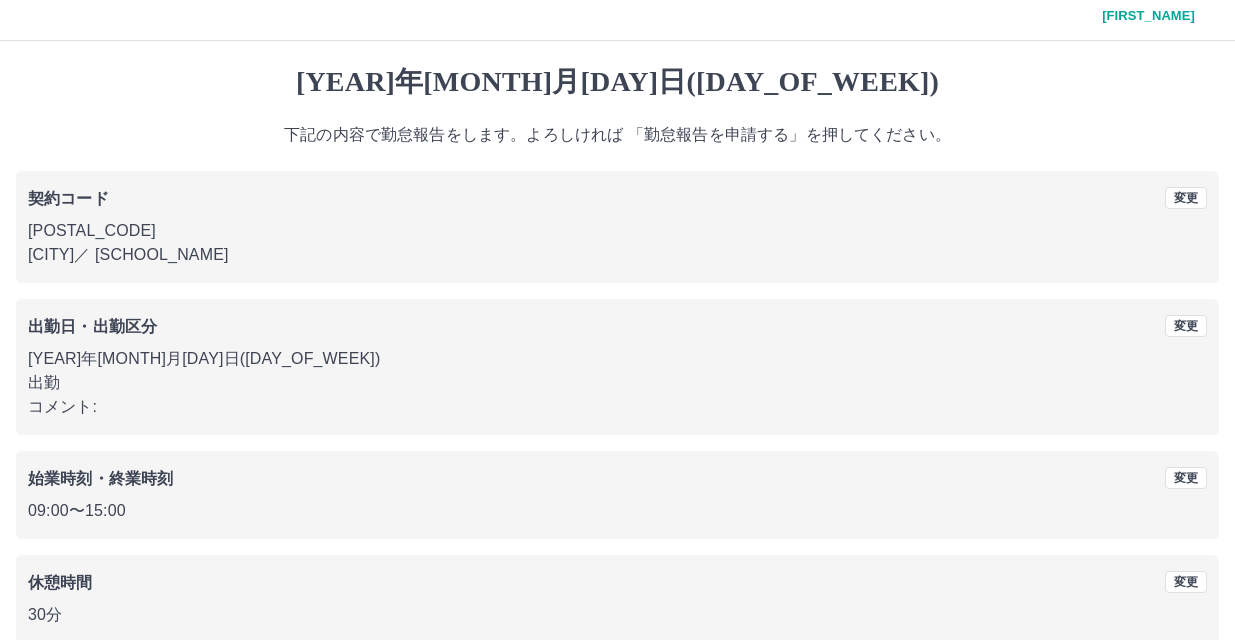 scroll, scrollTop: 109, scrollLeft: 0, axis: vertical 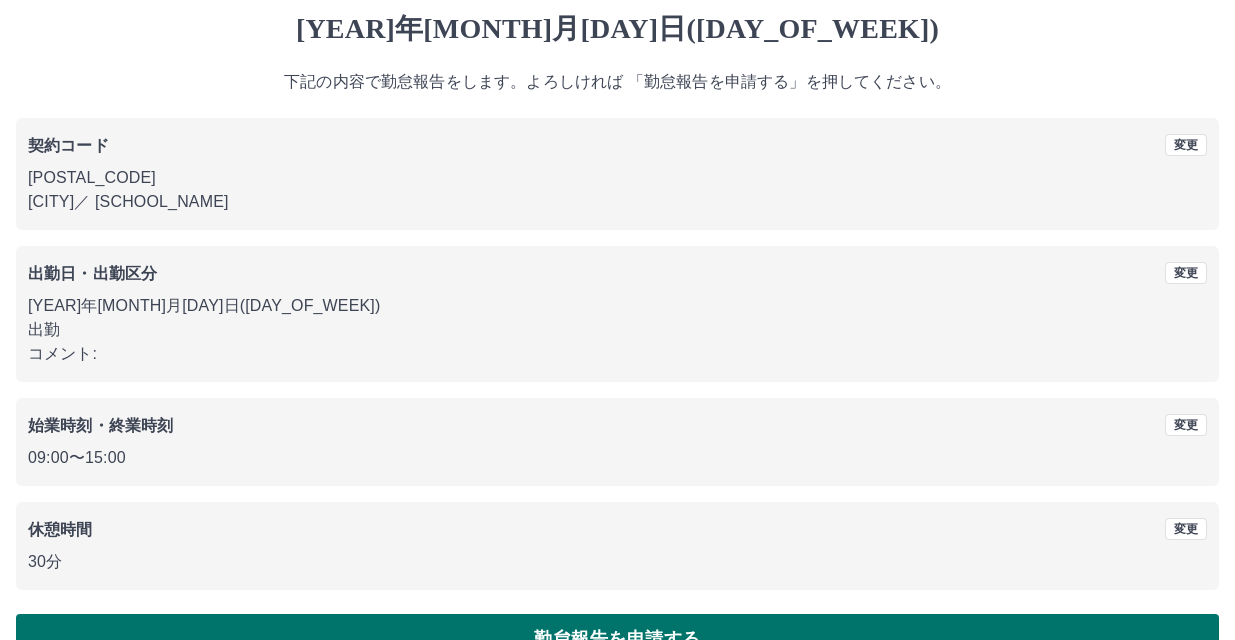 click on "勤怠報告を申請する" at bounding box center (617, 639) 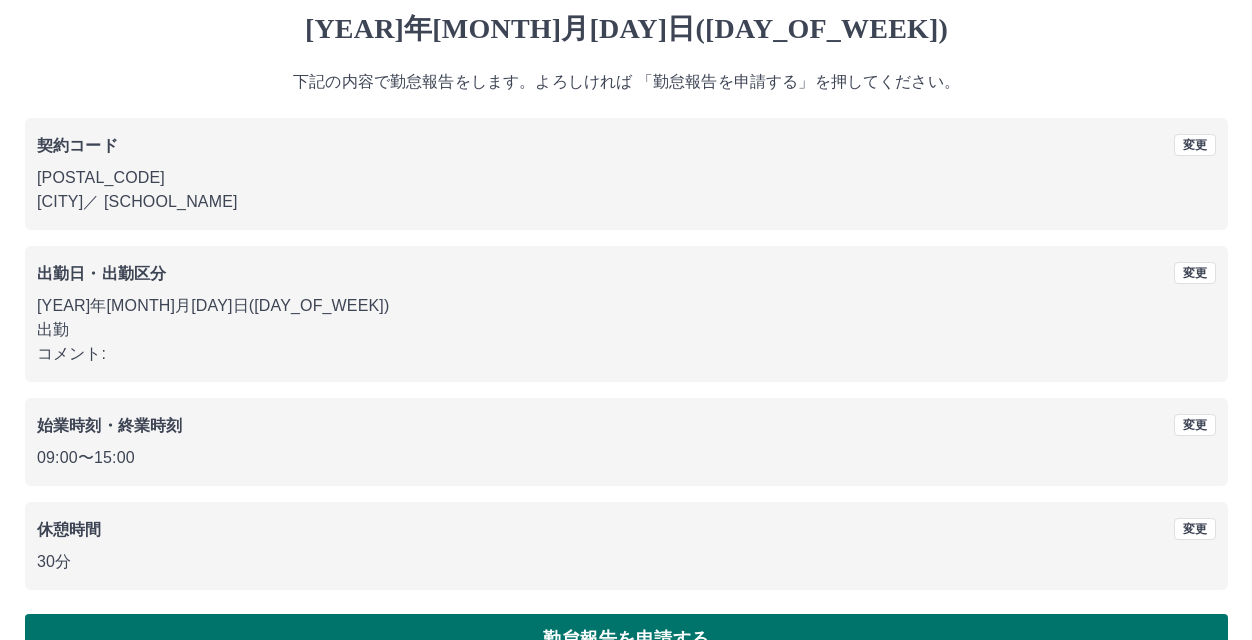 scroll, scrollTop: 0, scrollLeft: 0, axis: both 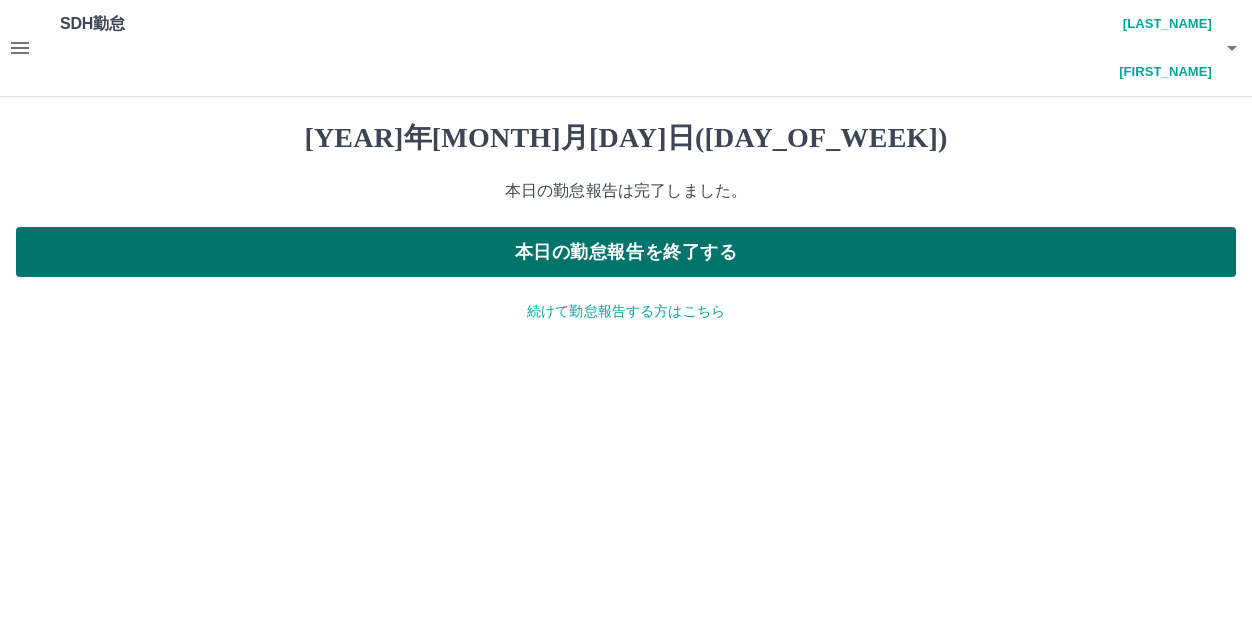 click on "本日の勤怠報告を終了する" at bounding box center (626, 252) 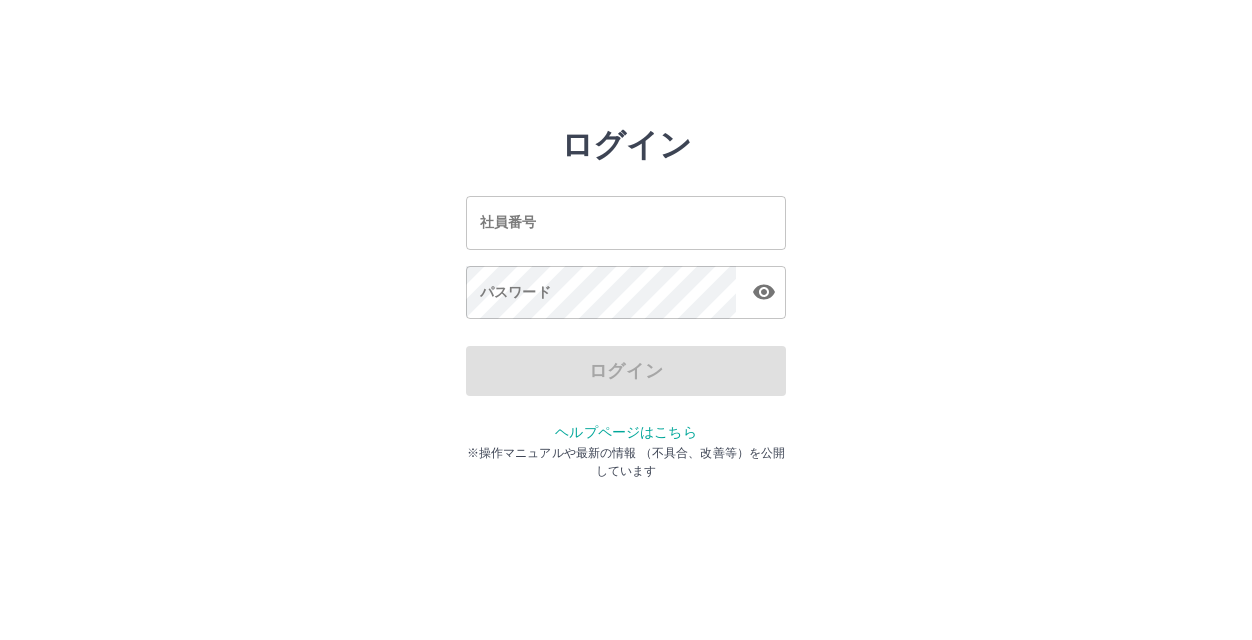 scroll, scrollTop: 0, scrollLeft: 0, axis: both 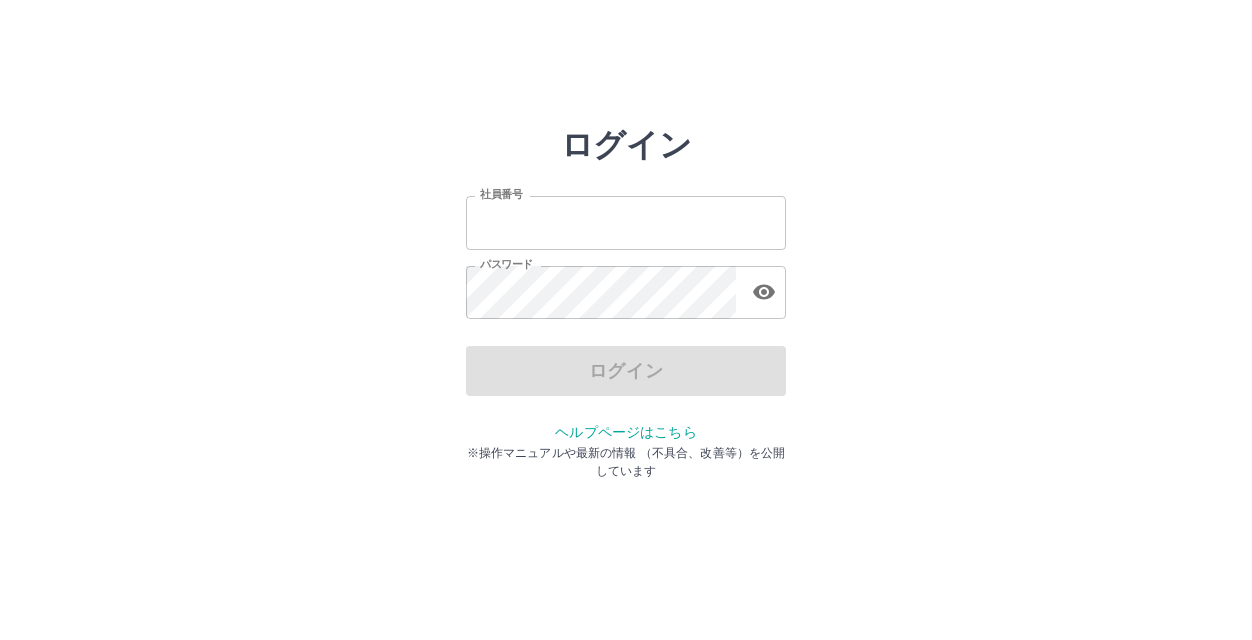 type on "*******" 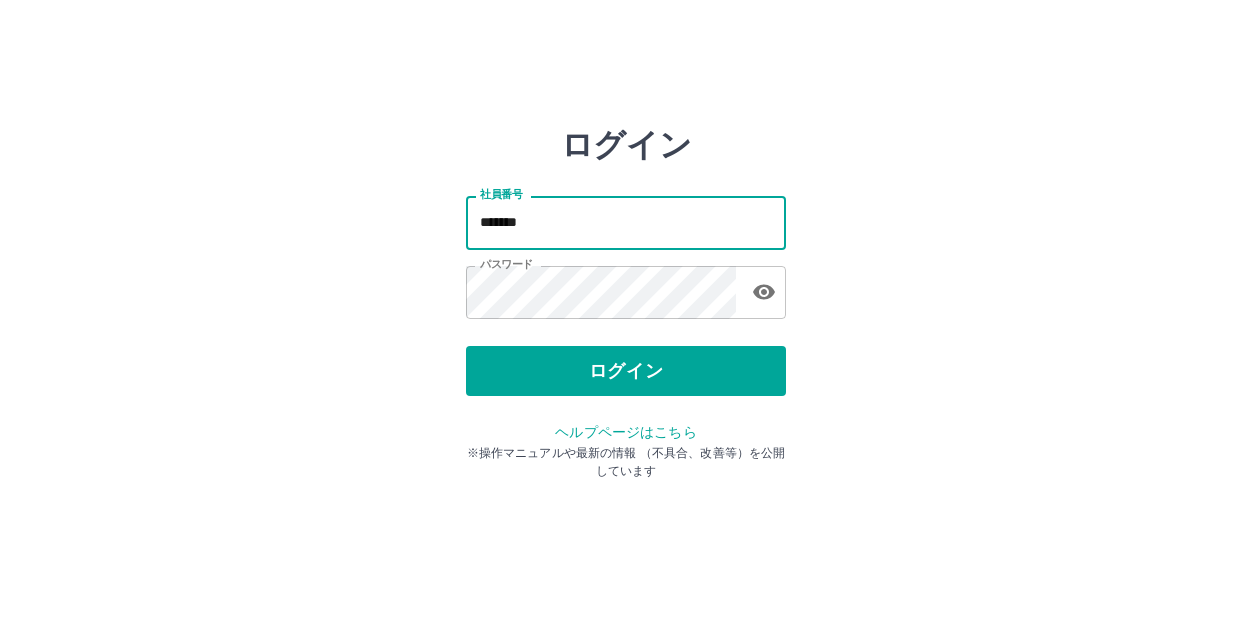 click on "*******" at bounding box center [626, 222] 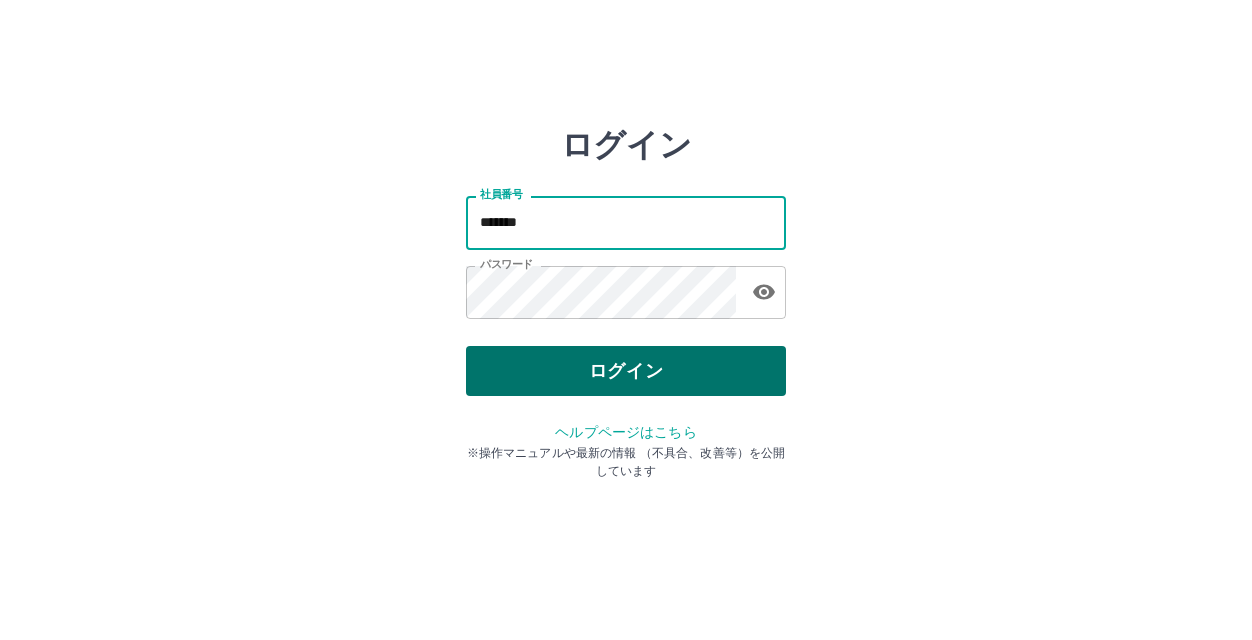click on "ログイン" at bounding box center [626, 371] 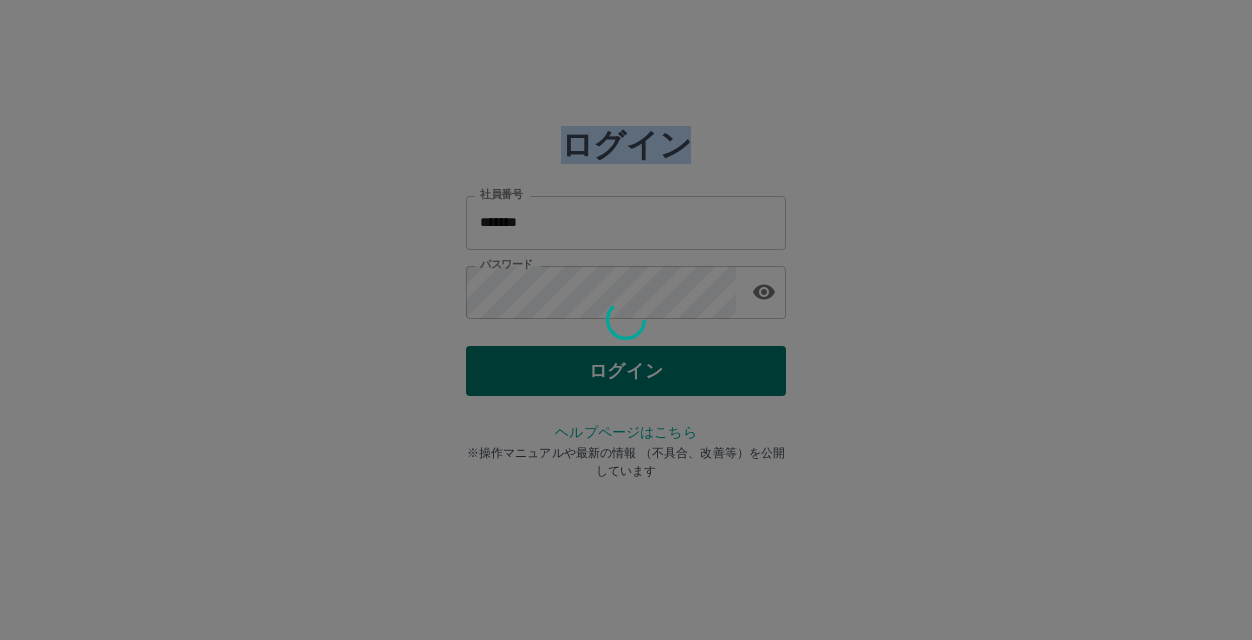 click at bounding box center [626, 320] 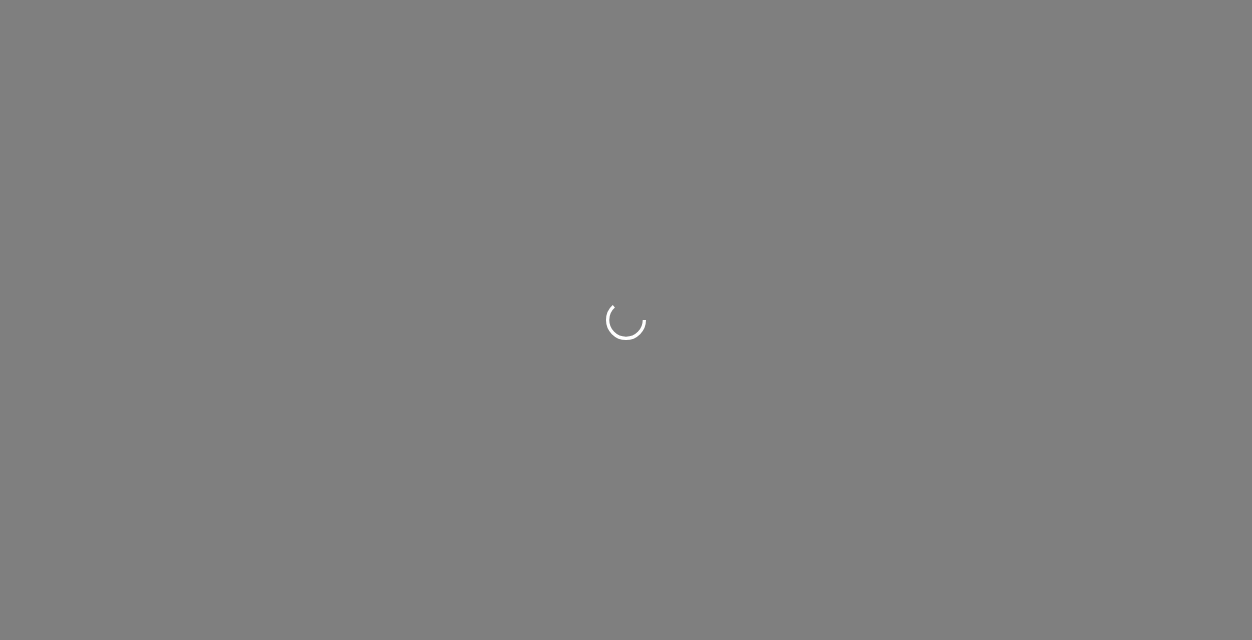 scroll, scrollTop: 0, scrollLeft: 0, axis: both 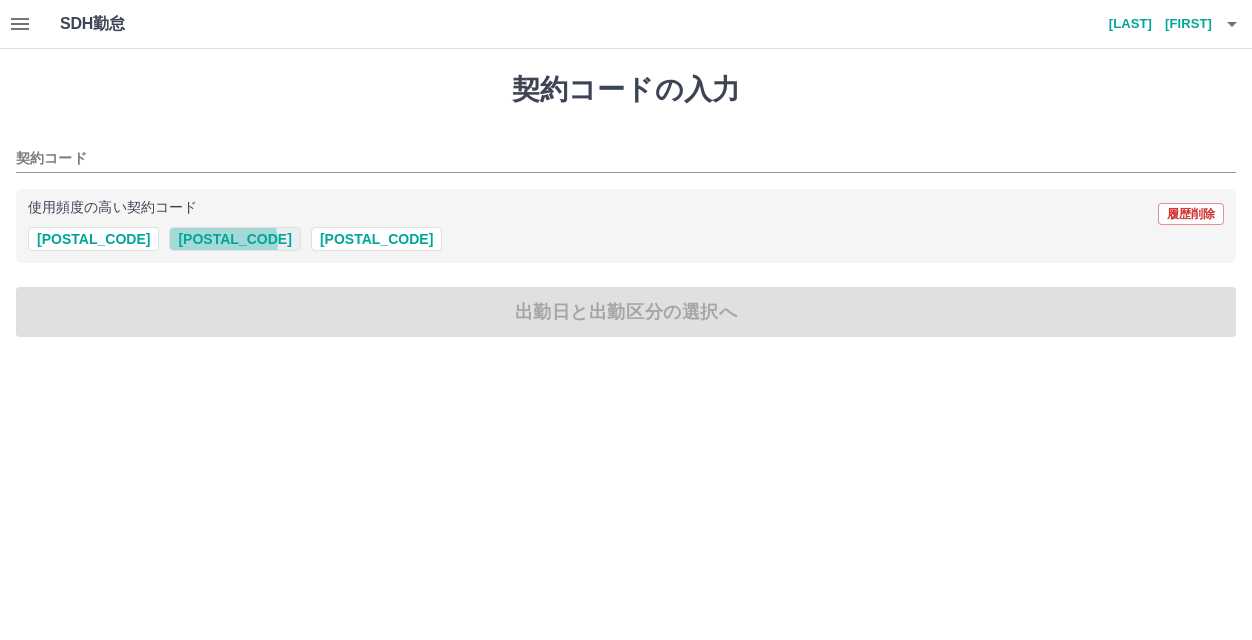 click on "[POSTAL_CODE]" at bounding box center [234, 239] 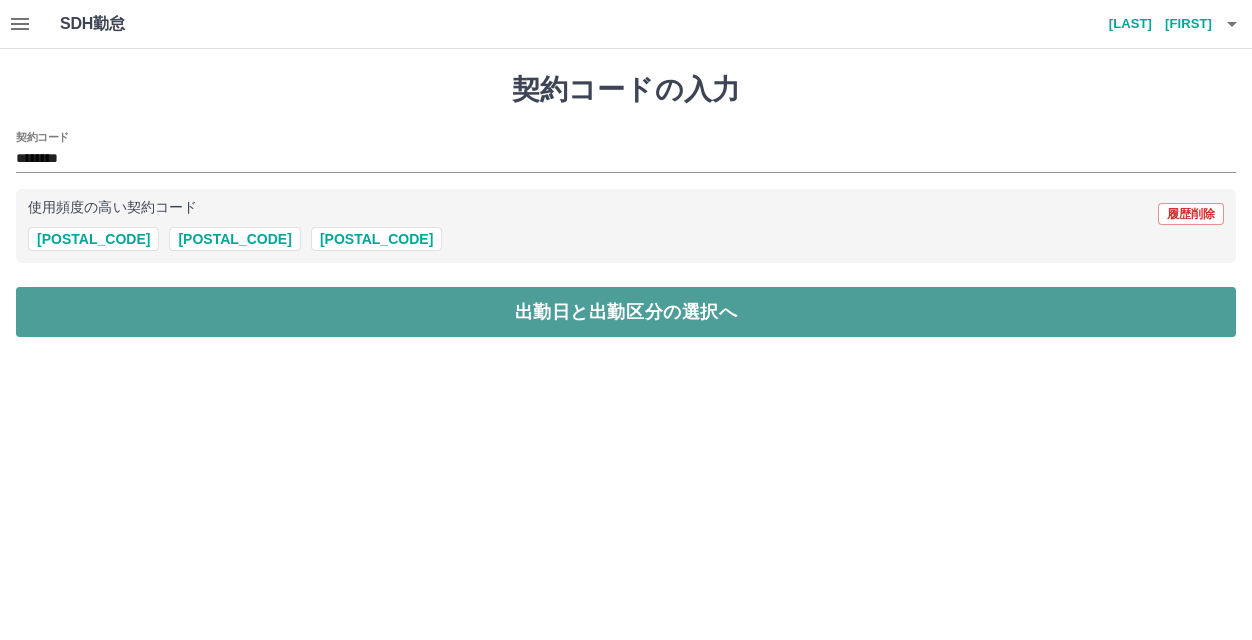 click on "出勤日と出勤区分の選択へ" at bounding box center (626, 312) 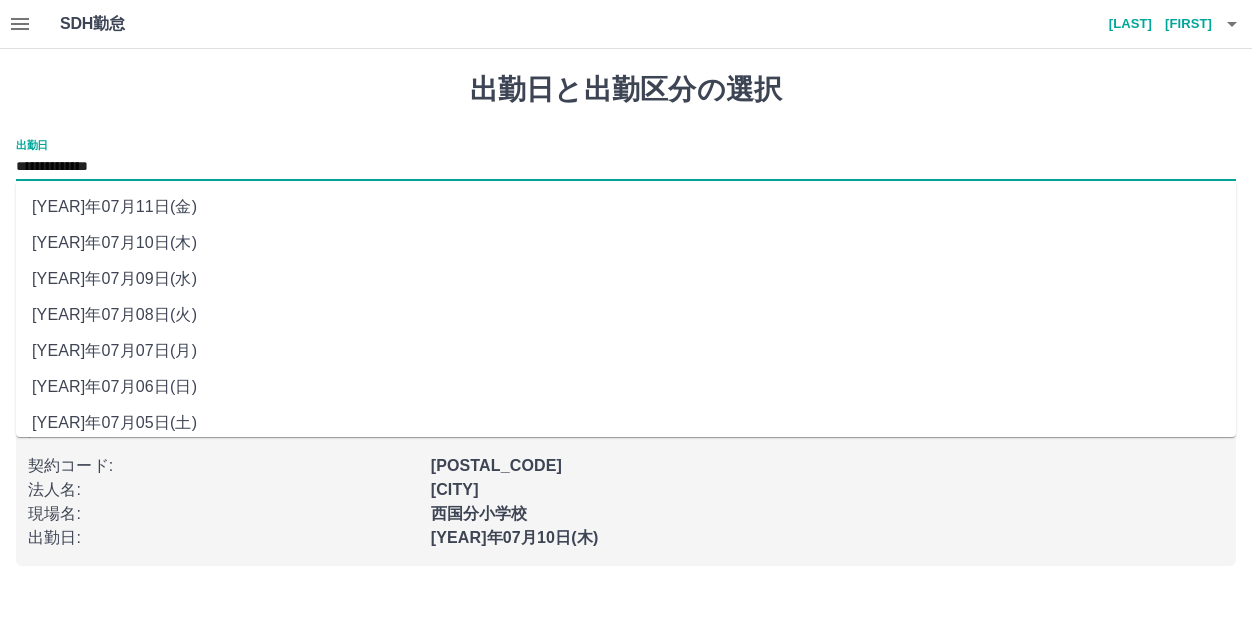 click on "**********" at bounding box center (626, 167) 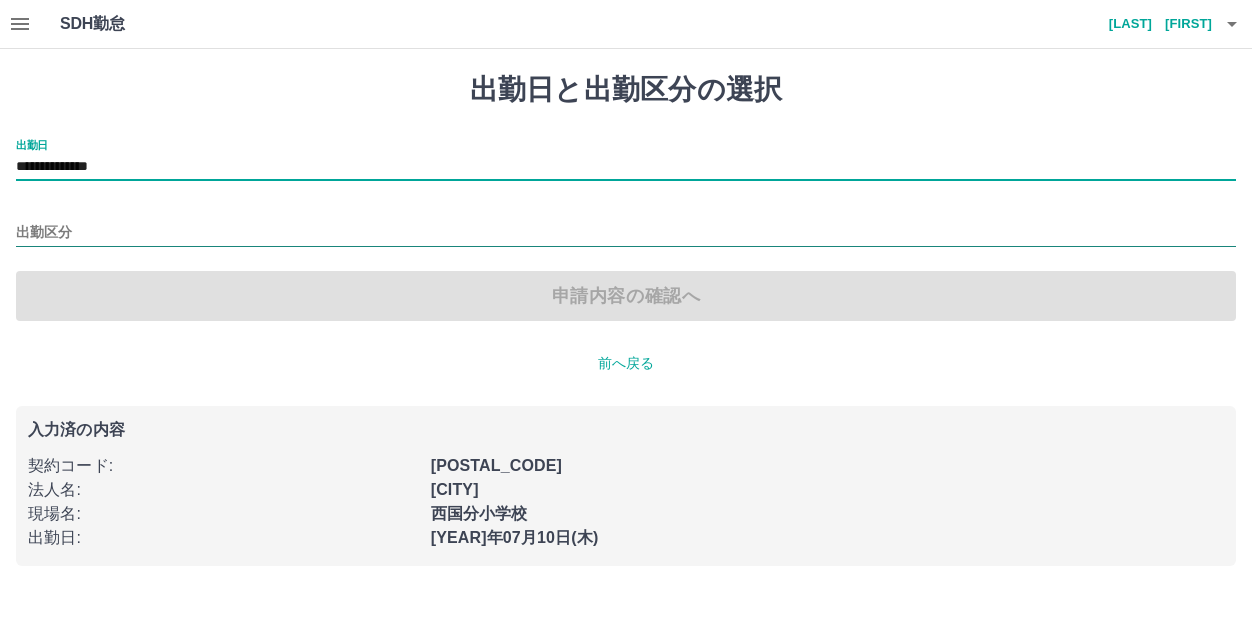 click on "出勤区分" at bounding box center [626, 233] 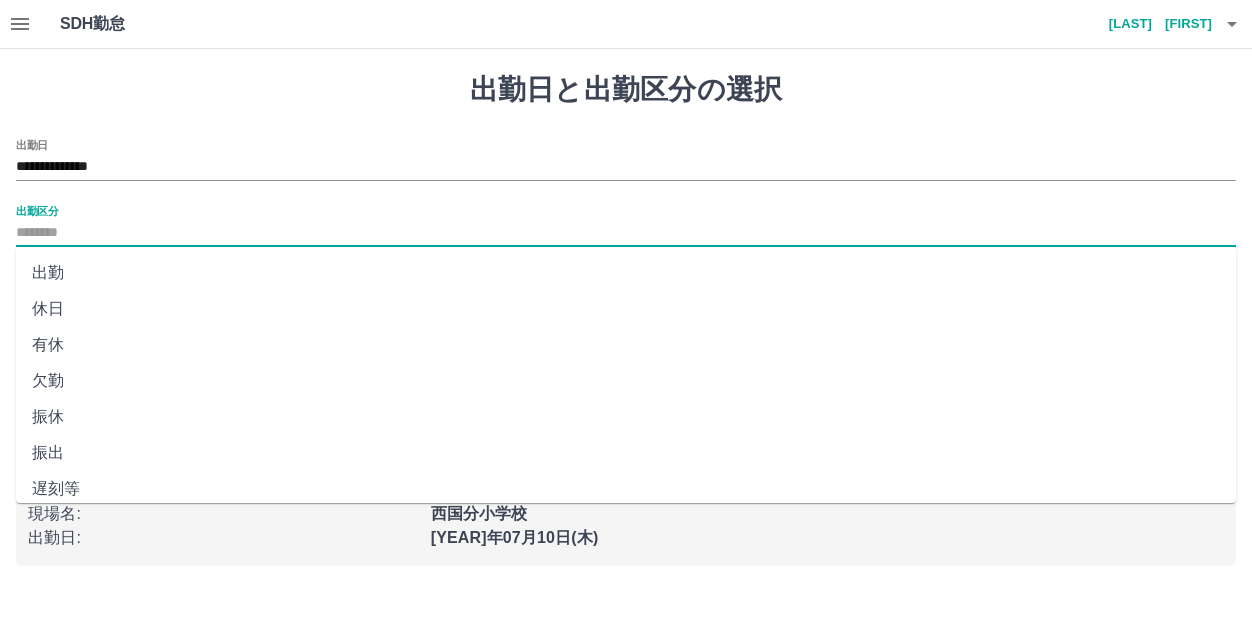 click on "休日" at bounding box center [626, 309] 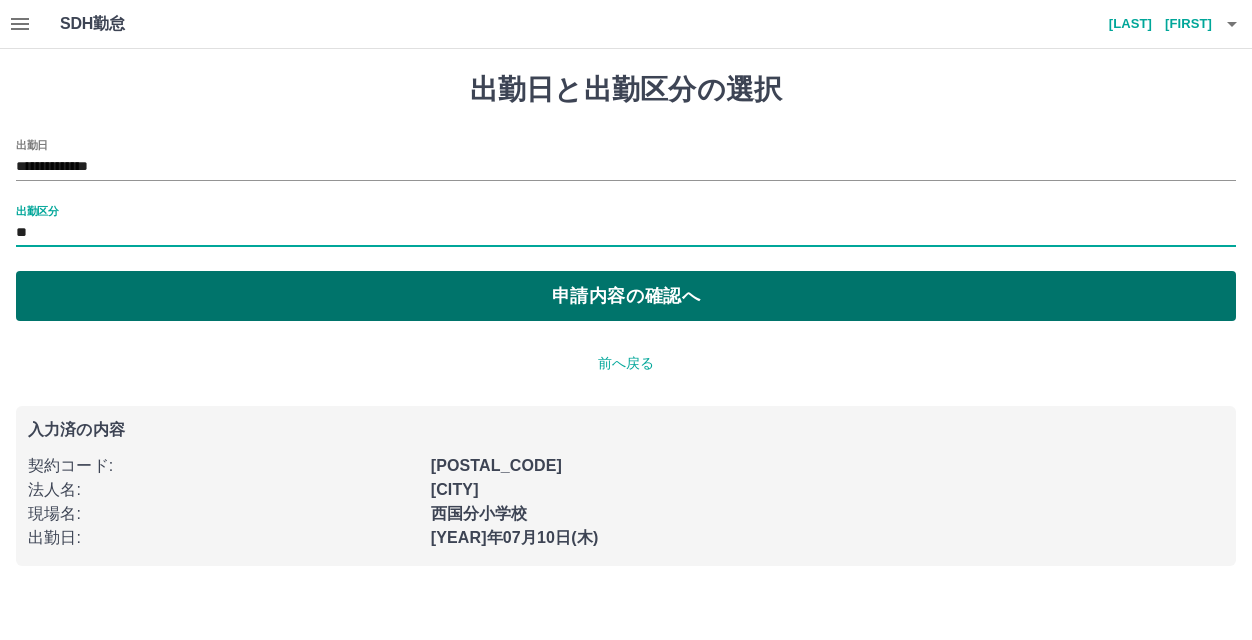 click on "申請内容の確認へ" at bounding box center (626, 296) 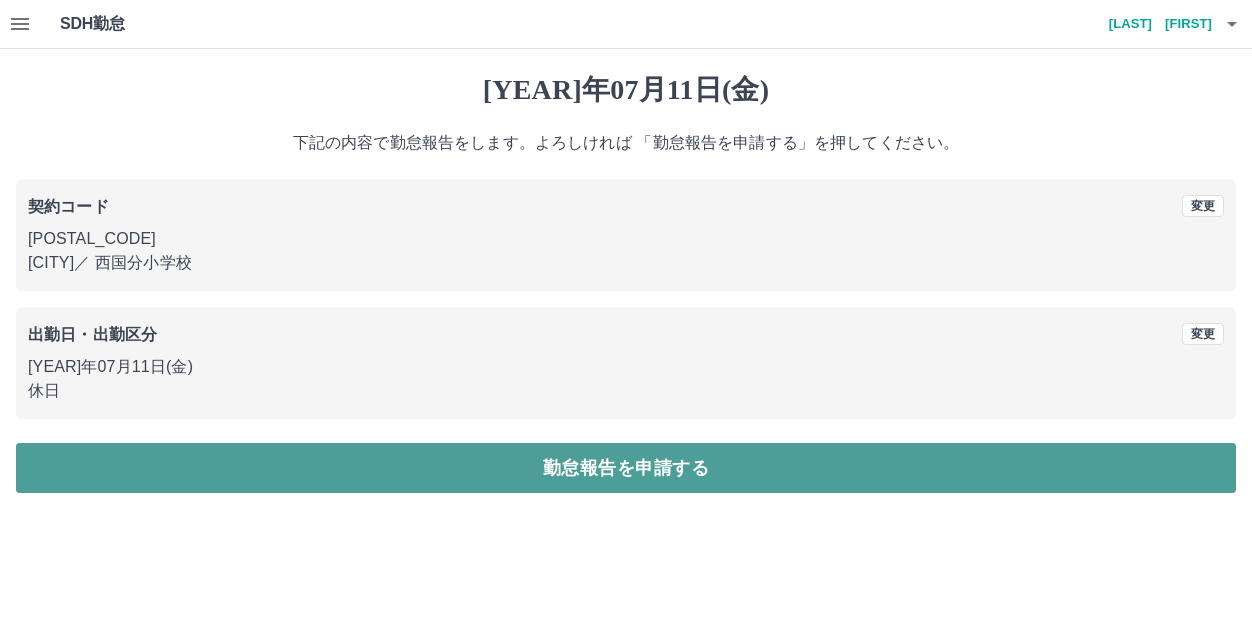 click on "勤怠報告を申請する" at bounding box center (626, 468) 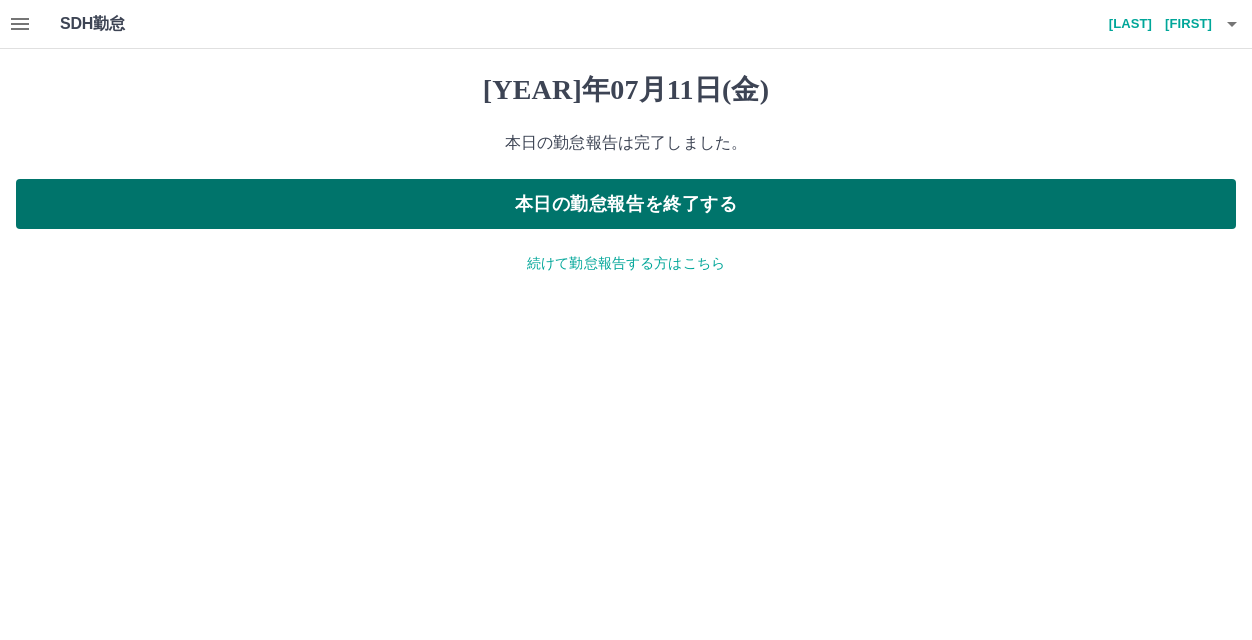 click on "本日の勤怠報告を終了する" at bounding box center [626, 204] 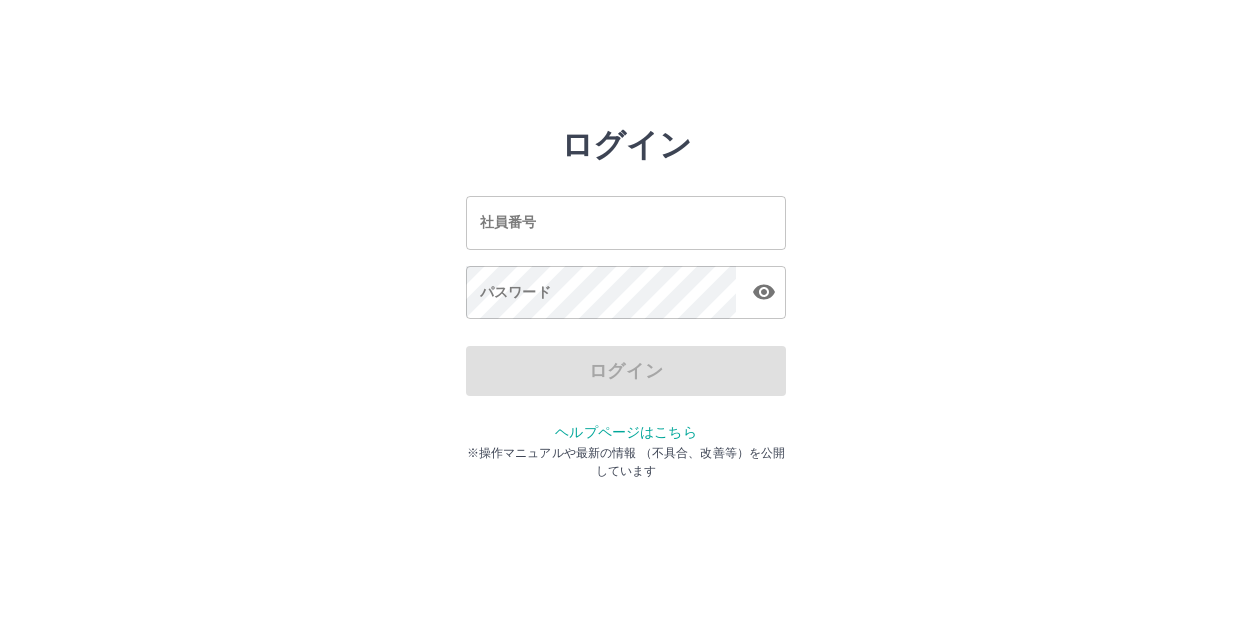 scroll, scrollTop: 0, scrollLeft: 0, axis: both 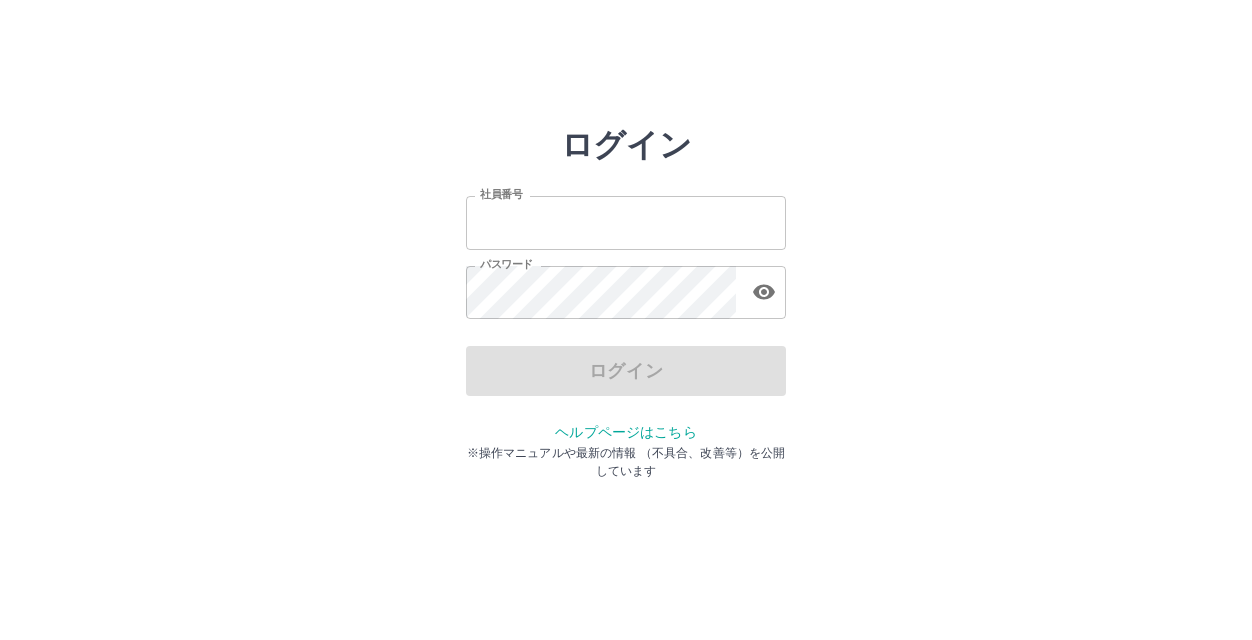 type on "*******" 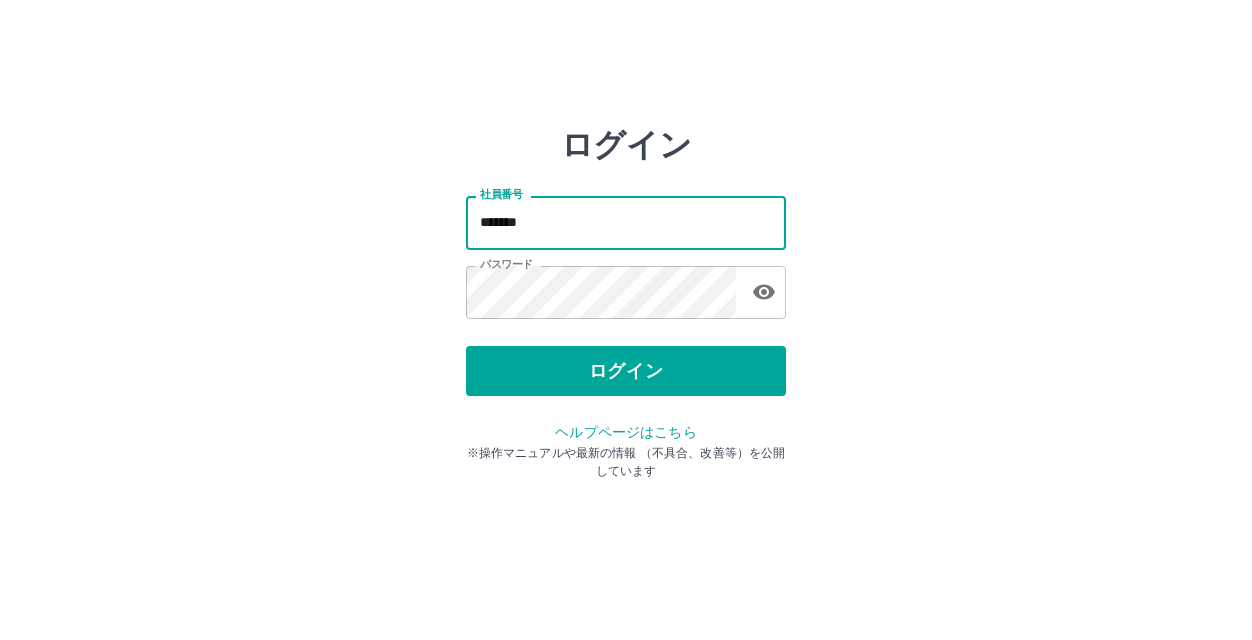 drag, startPoint x: 595, startPoint y: 232, endPoint x: 604, endPoint y: 260, distance: 29.410883 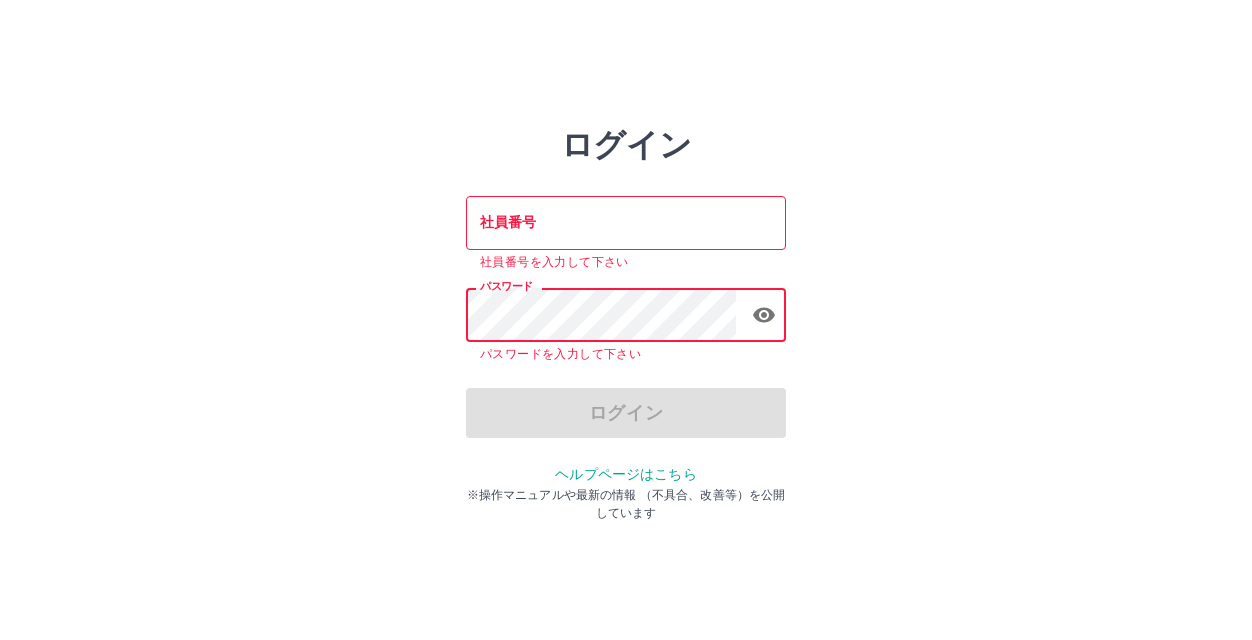 click on "社員番号" at bounding box center (626, 222) 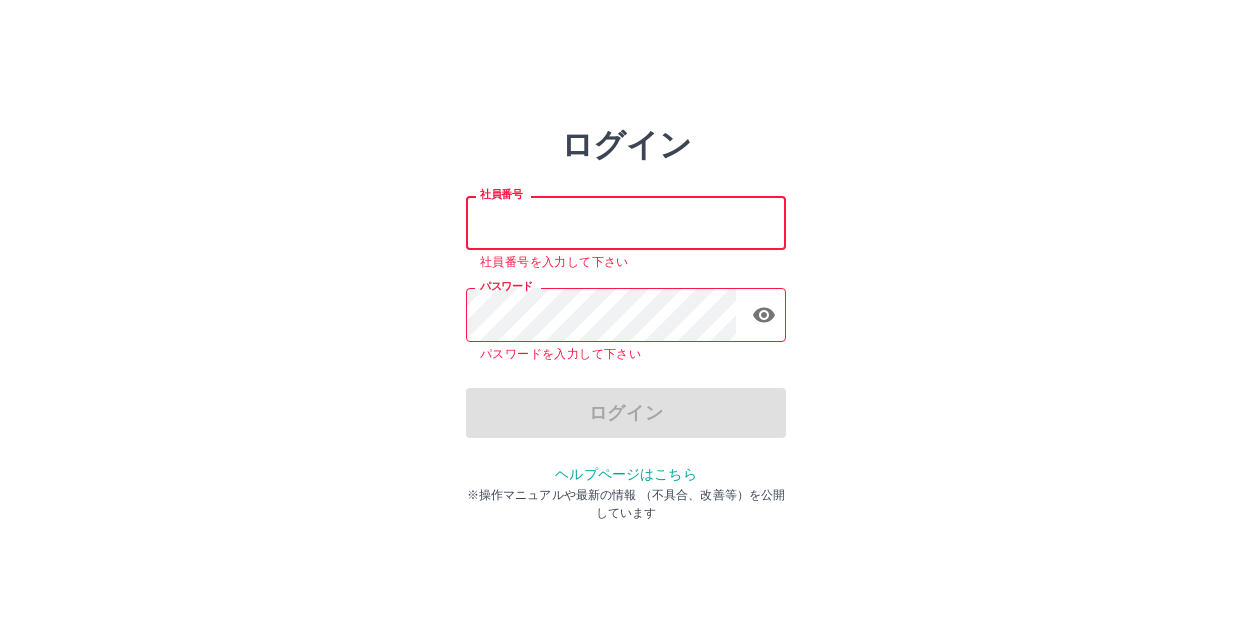 type on "*******" 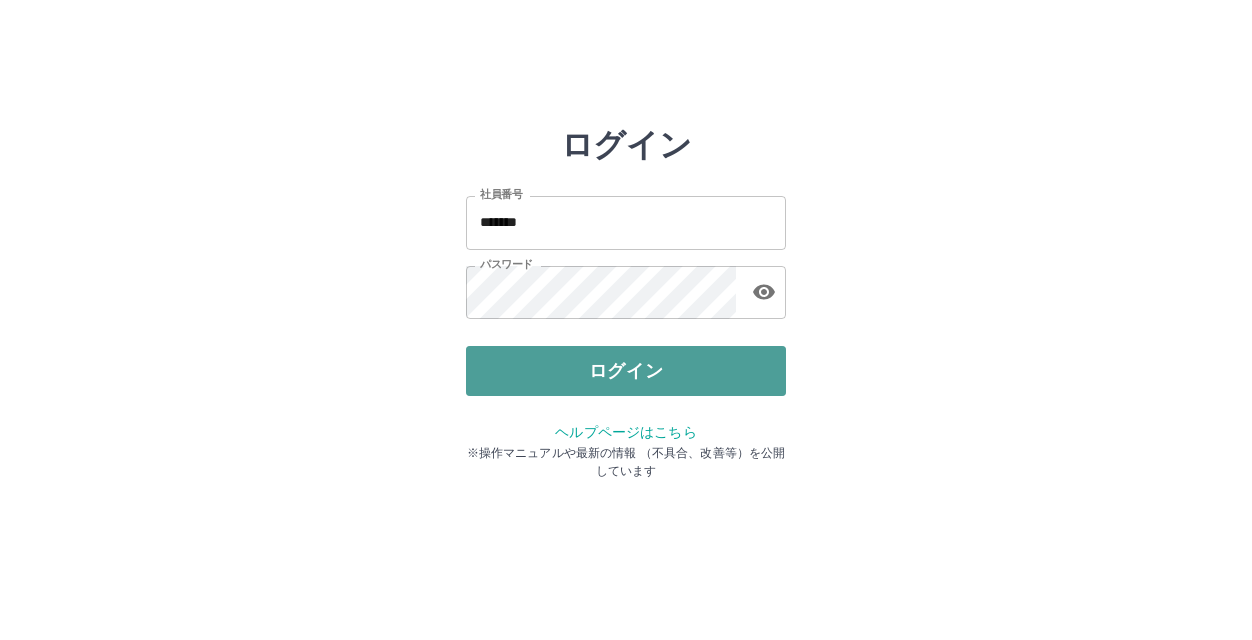 click on "ログイン" at bounding box center (626, 371) 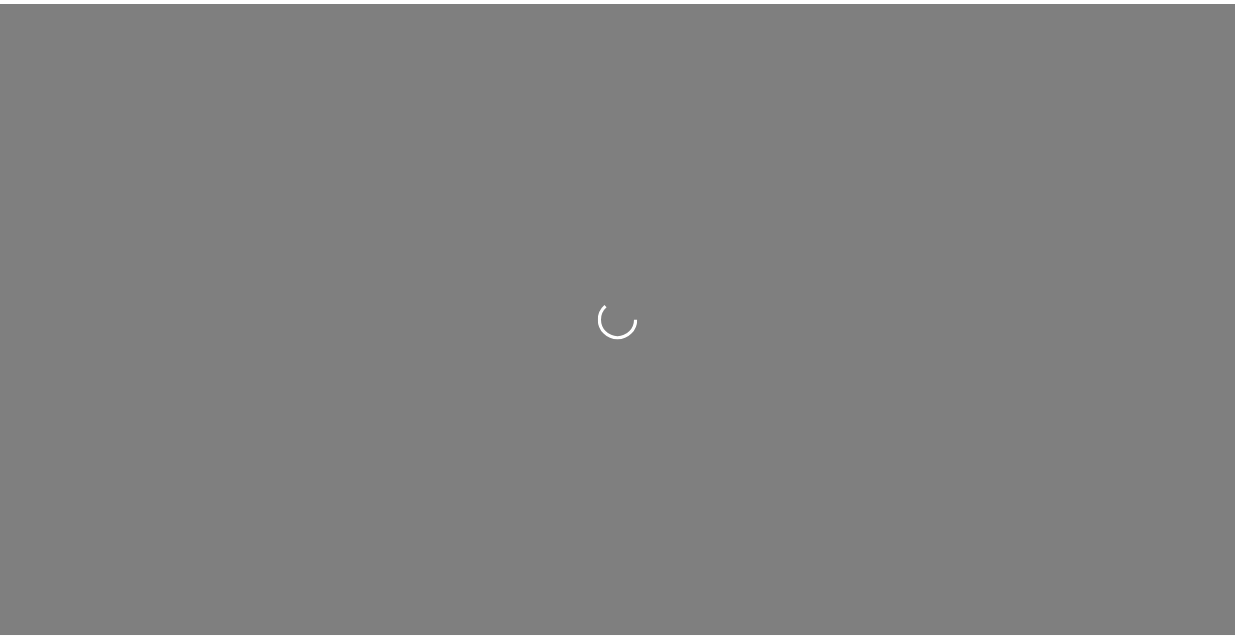 scroll, scrollTop: 0, scrollLeft: 0, axis: both 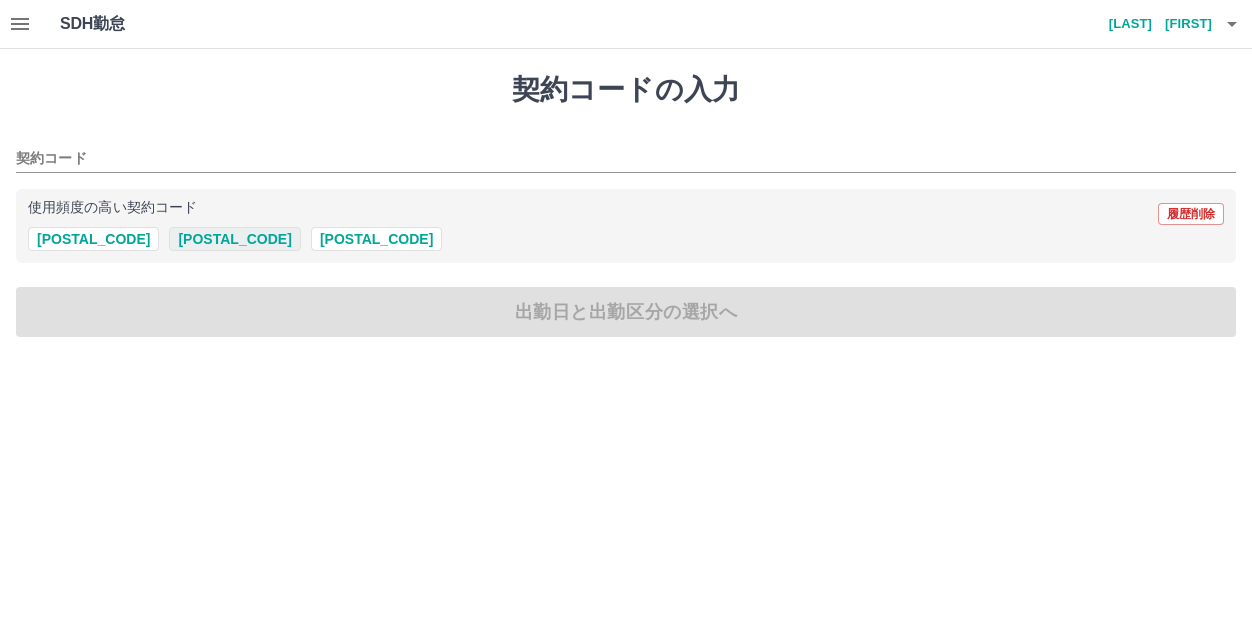 click on "[POSTAL_CODE]" at bounding box center (234, 239) 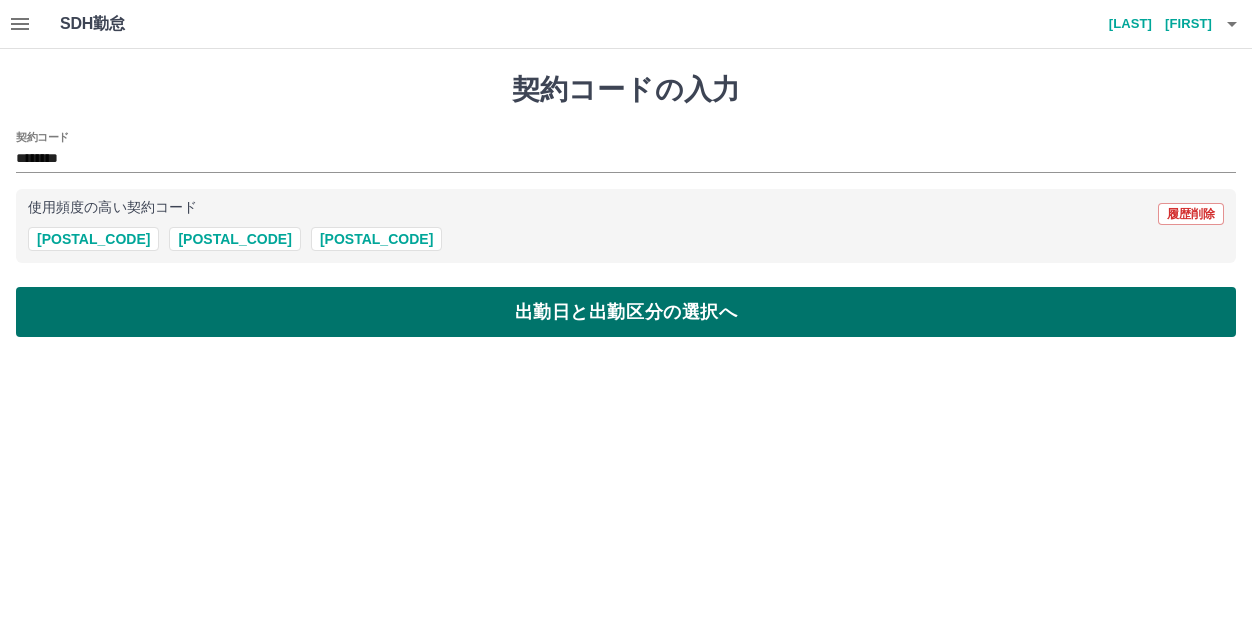 click on "出勤日と出勤区分の選択へ" at bounding box center (626, 312) 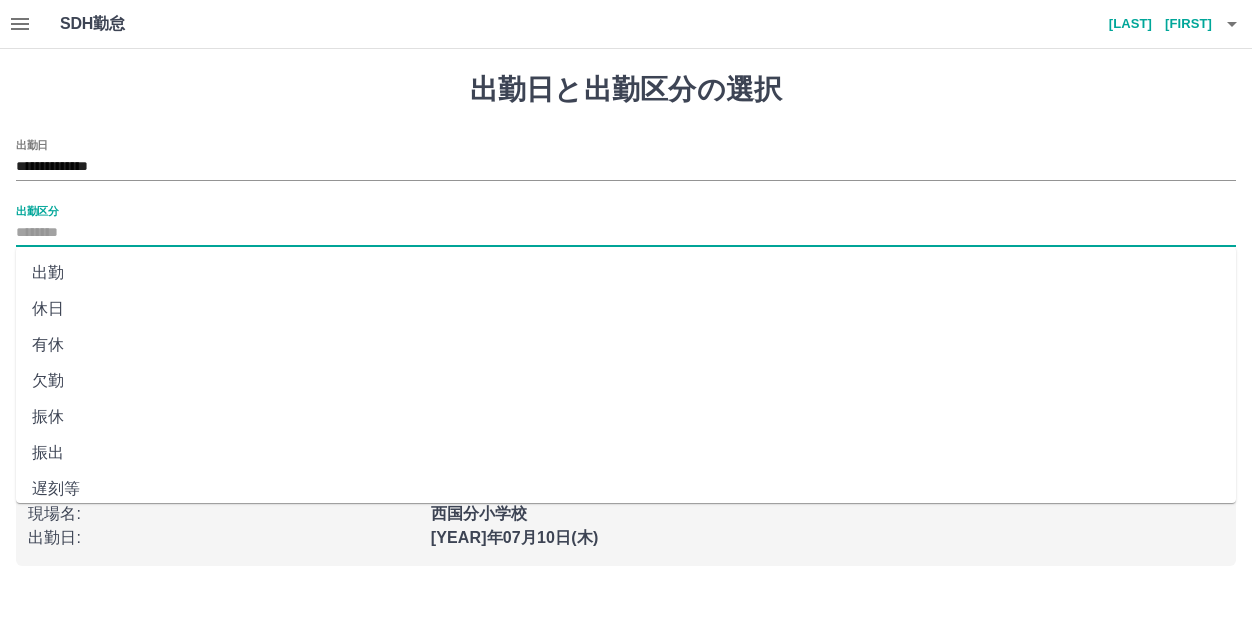 click on "出勤区分" at bounding box center [626, 233] 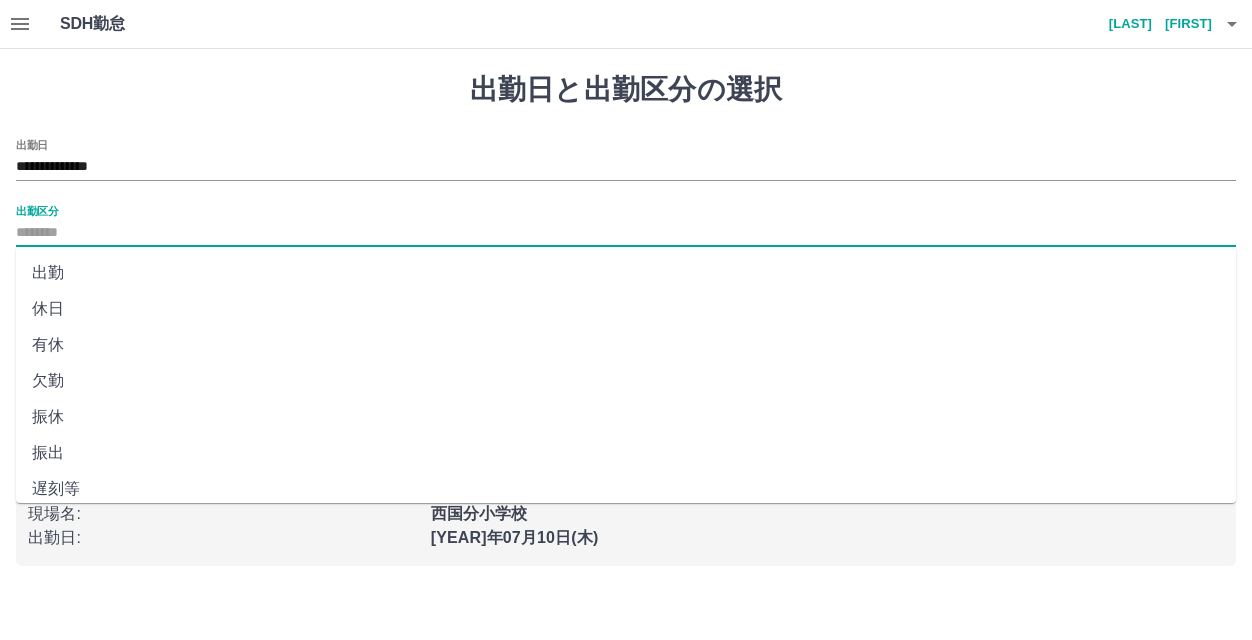 click on "出勤" at bounding box center (626, 273) 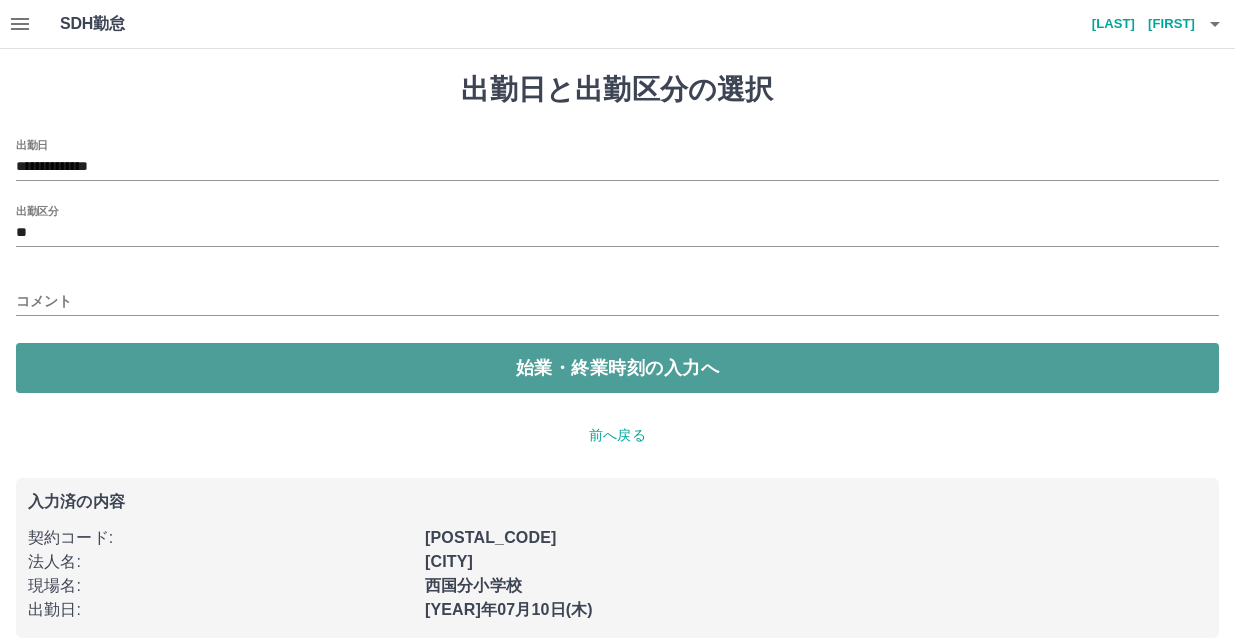 click on "始業・終業時刻の入力へ" at bounding box center (617, 368) 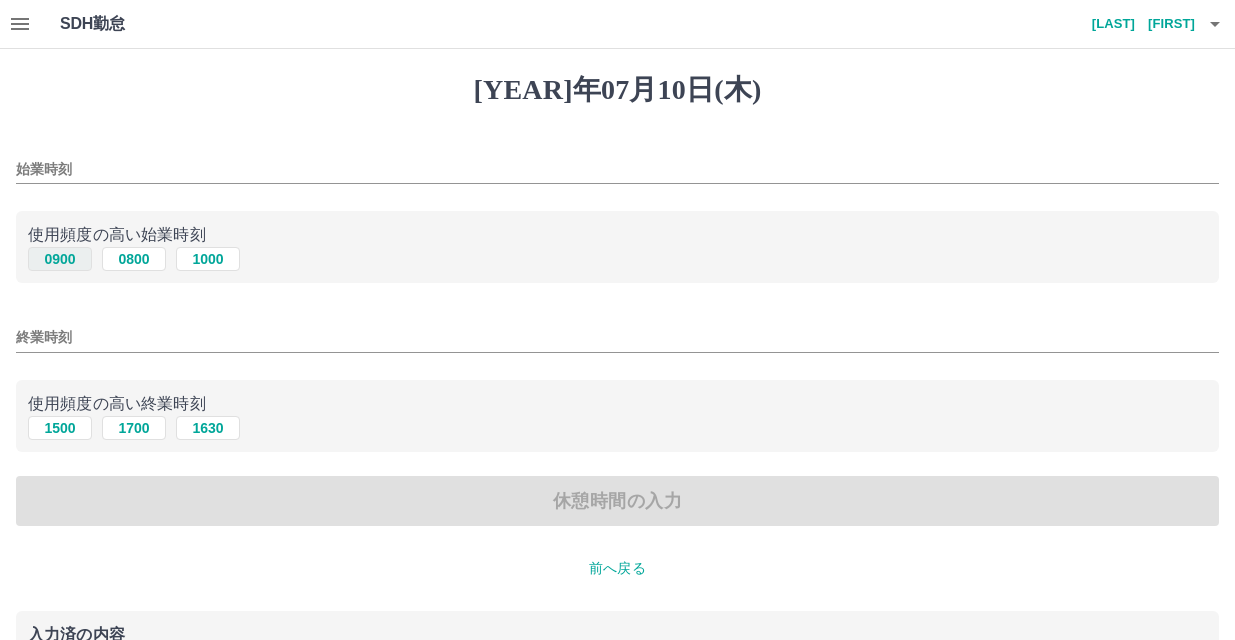 click on "0900" at bounding box center [60, 259] 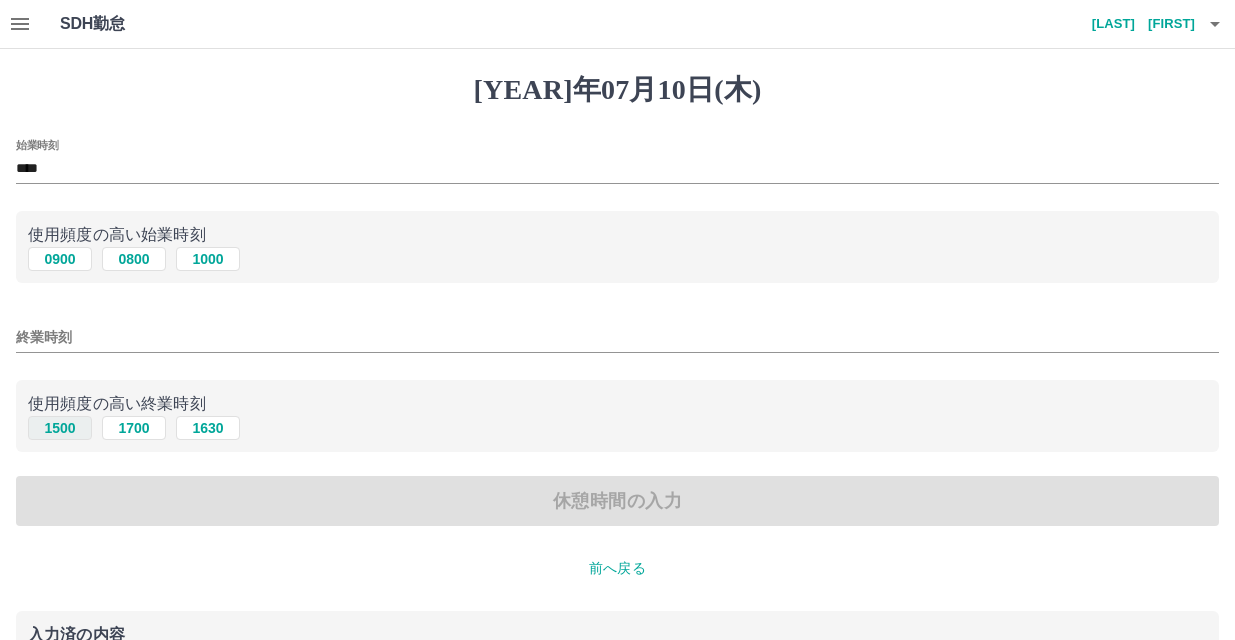 click on "1500" at bounding box center [60, 259] 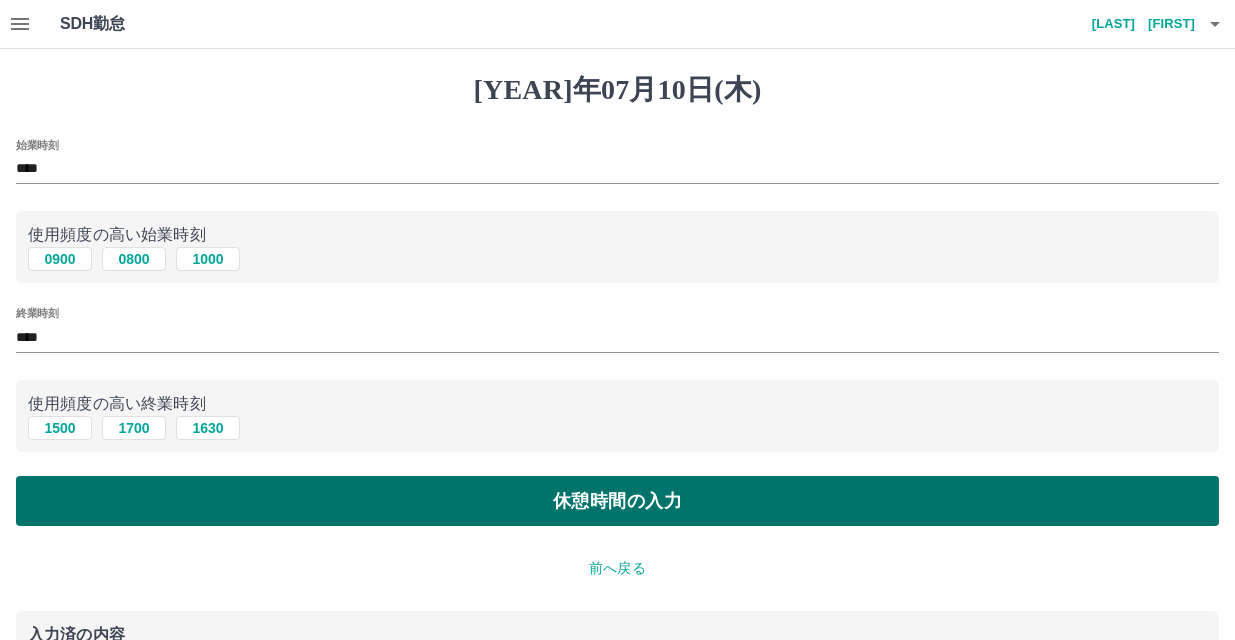 click on "休憩時間の入力" at bounding box center (617, 501) 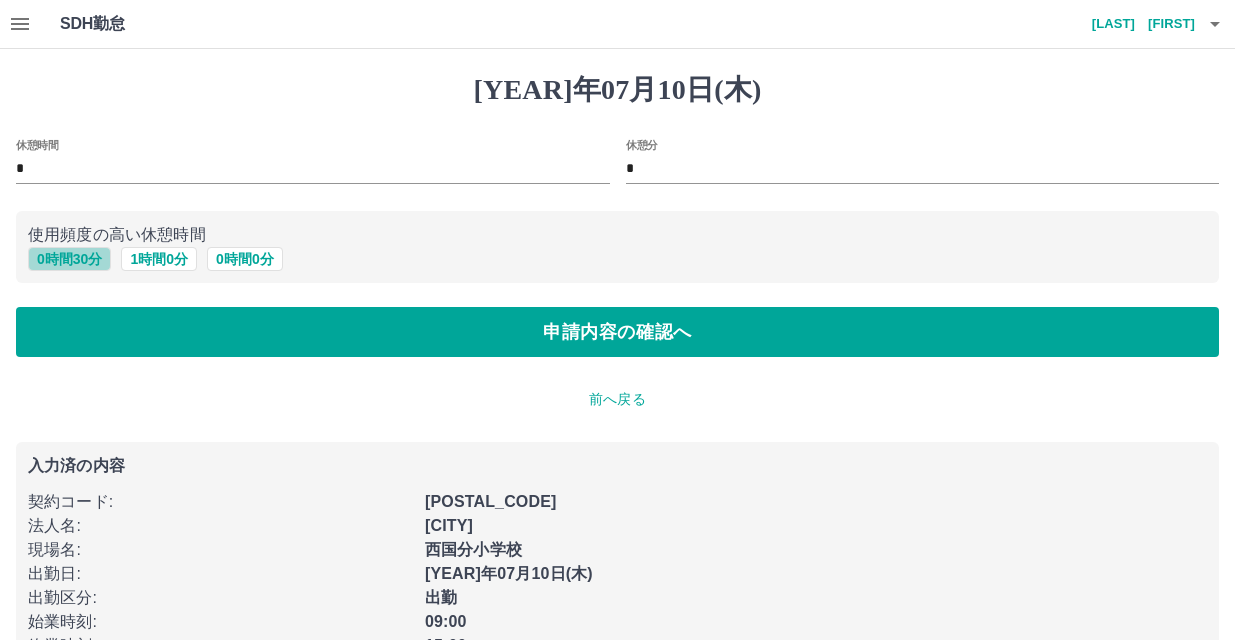 click on "0 時間 30 分" at bounding box center [69, 259] 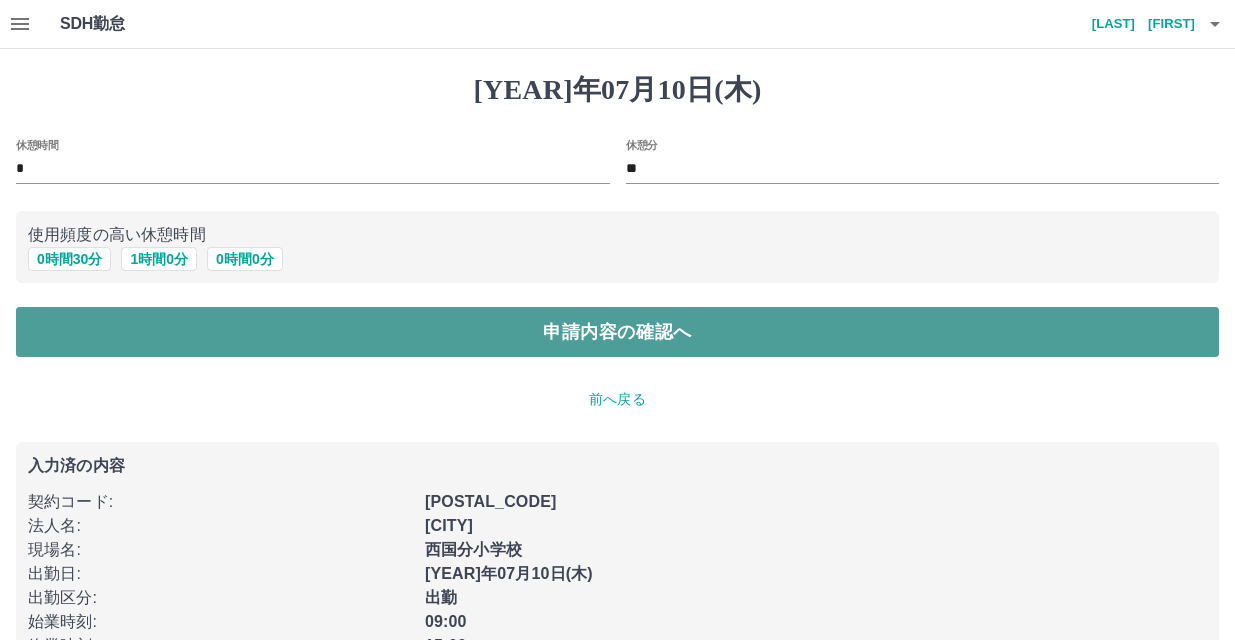 click on "申請内容の確認へ" at bounding box center (617, 332) 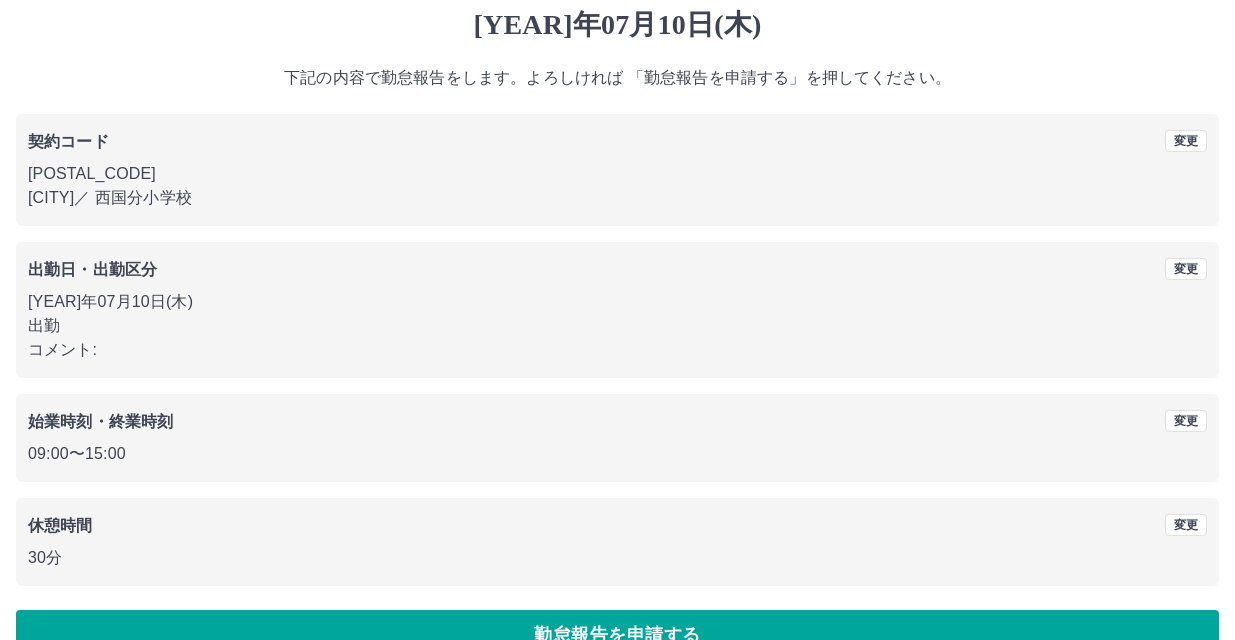 scroll, scrollTop: 100, scrollLeft: 0, axis: vertical 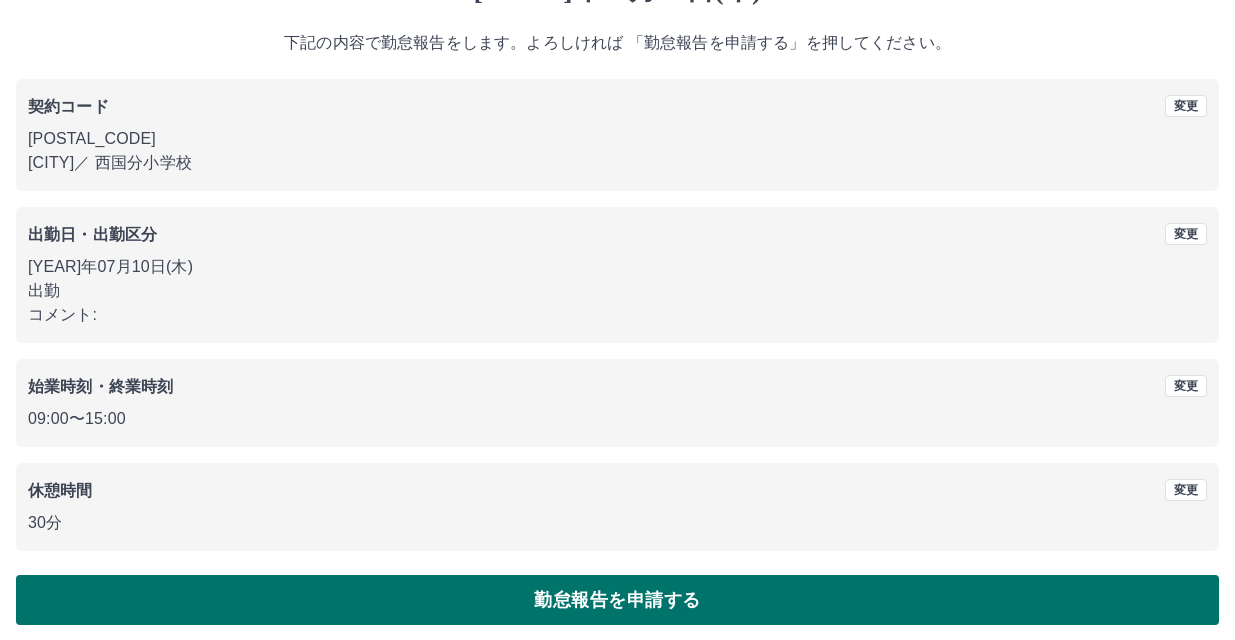 click on "勤怠報告を申請する" at bounding box center [617, 600] 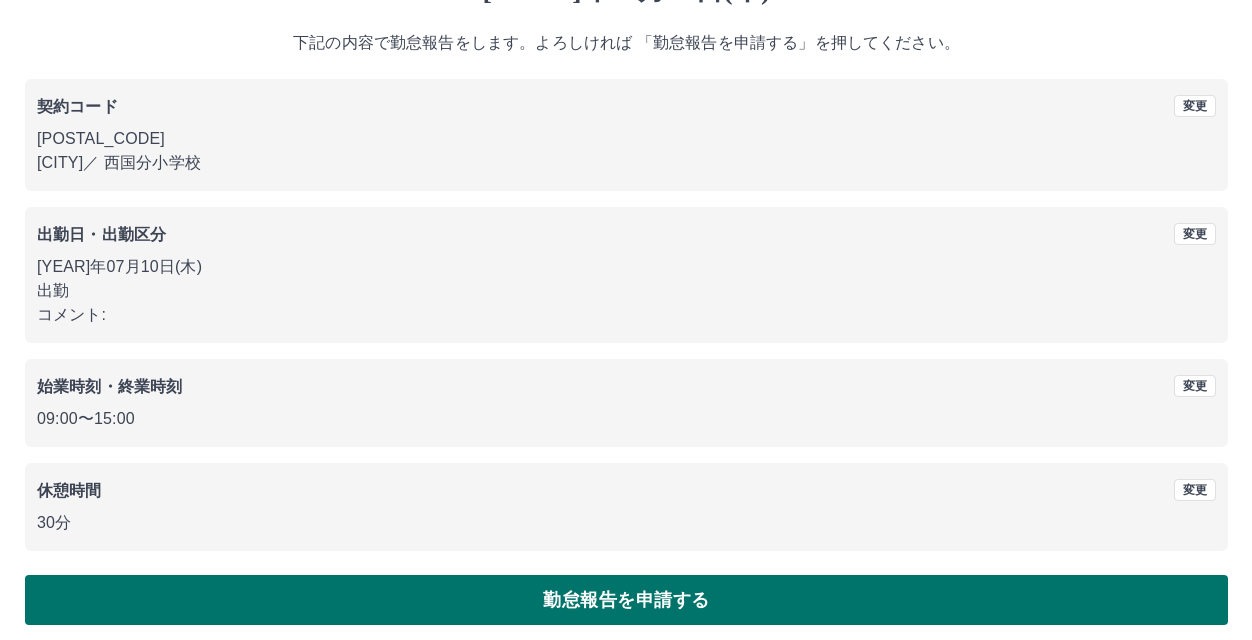 scroll, scrollTop: 0, scrollLeft: 0, axis: both 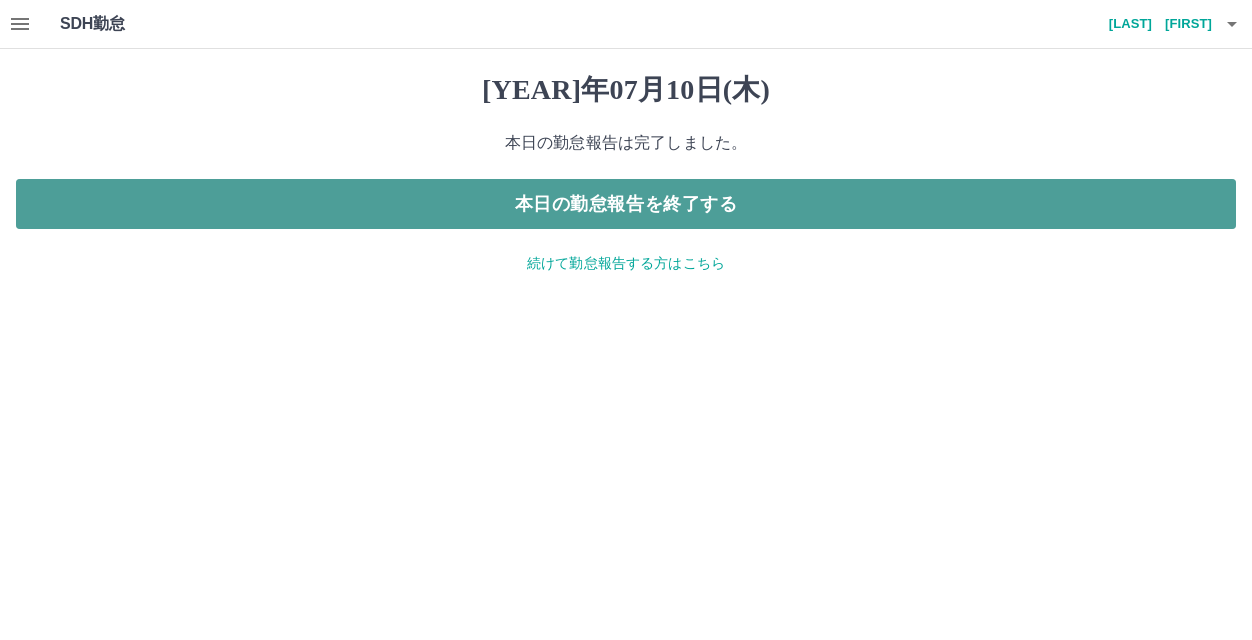 click on "本日の勤怠報告を終了する" at bounding box center [626, 204] 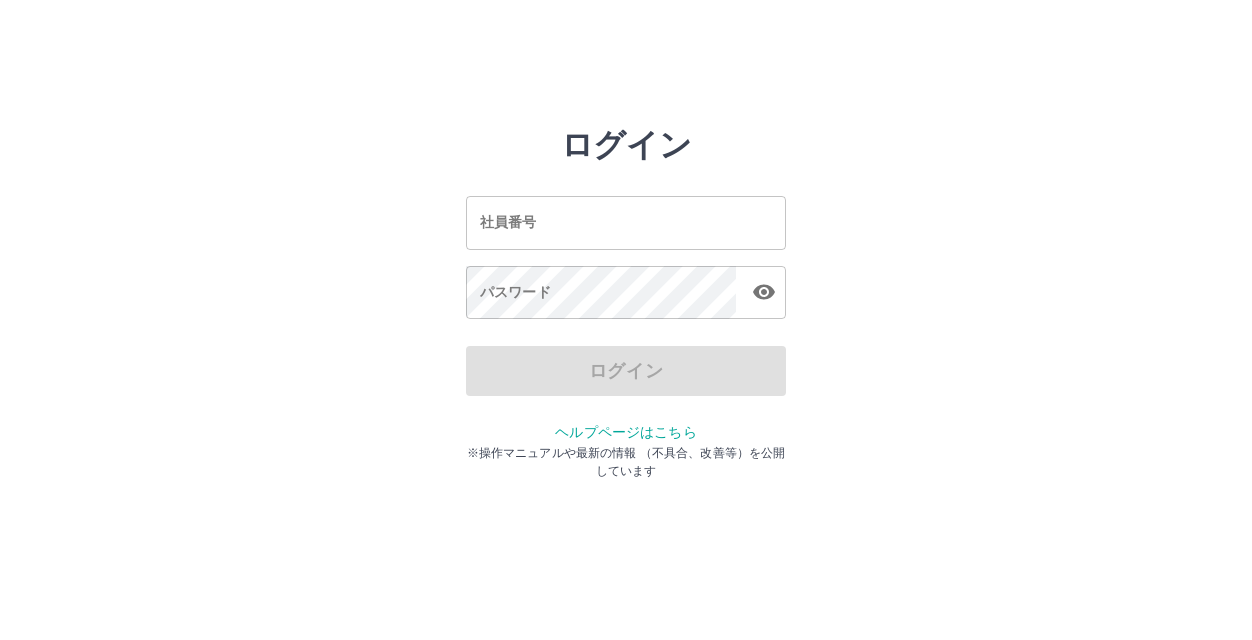 scroll, scrollTop: 0, scrollLeft: 0, axis: both 